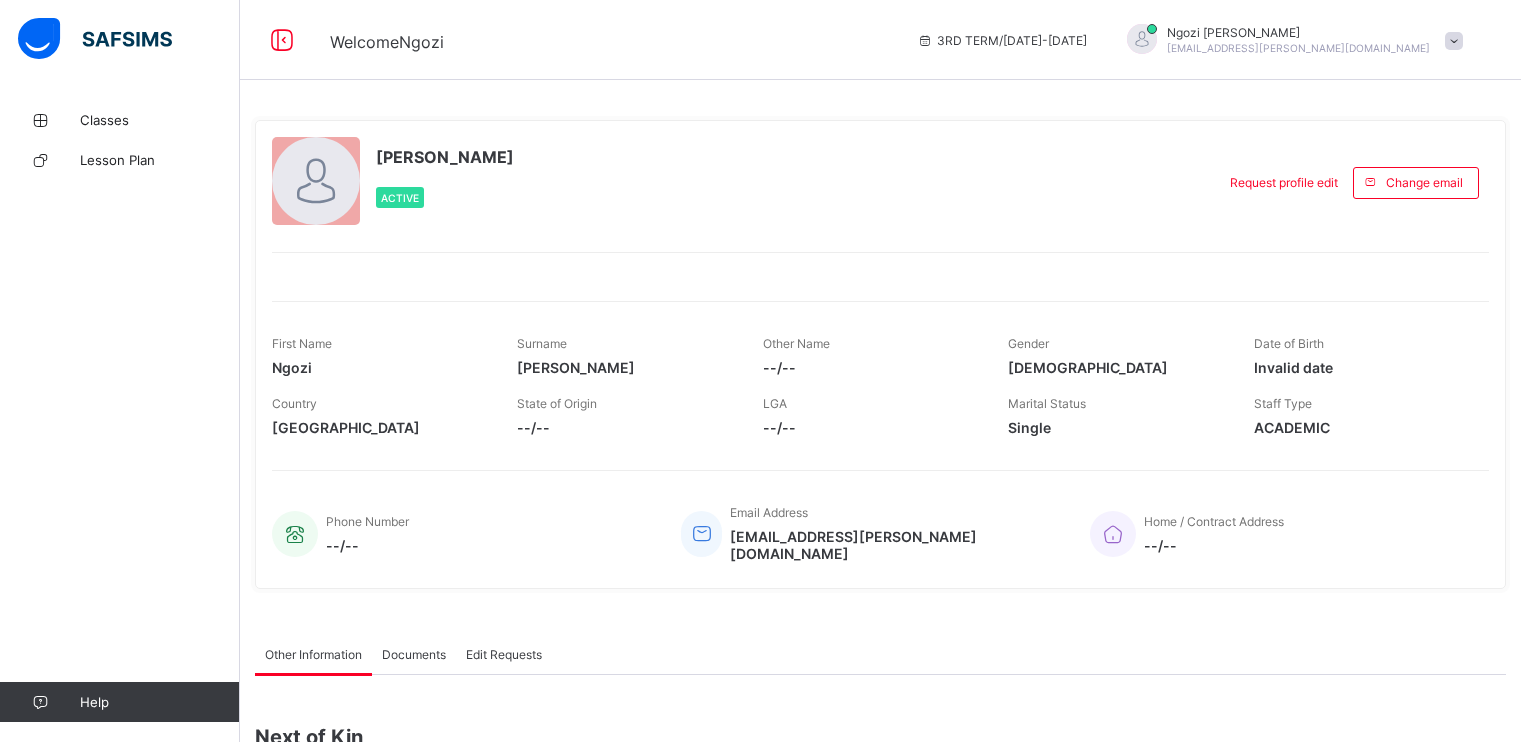 scroll, scrollTop: 0, scrollLeft: 0, axis: both 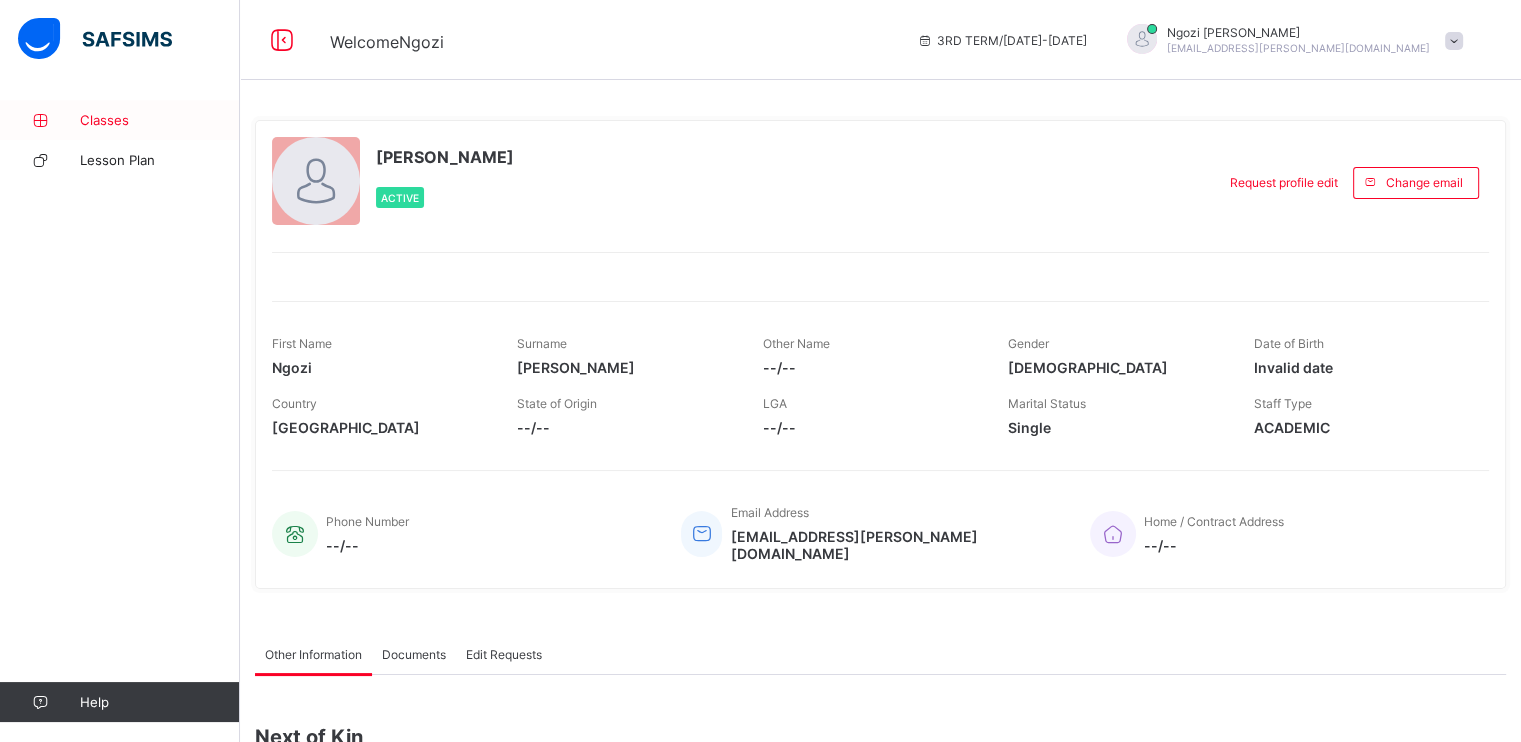 click on "Classes" at bounding box center (160, 120) 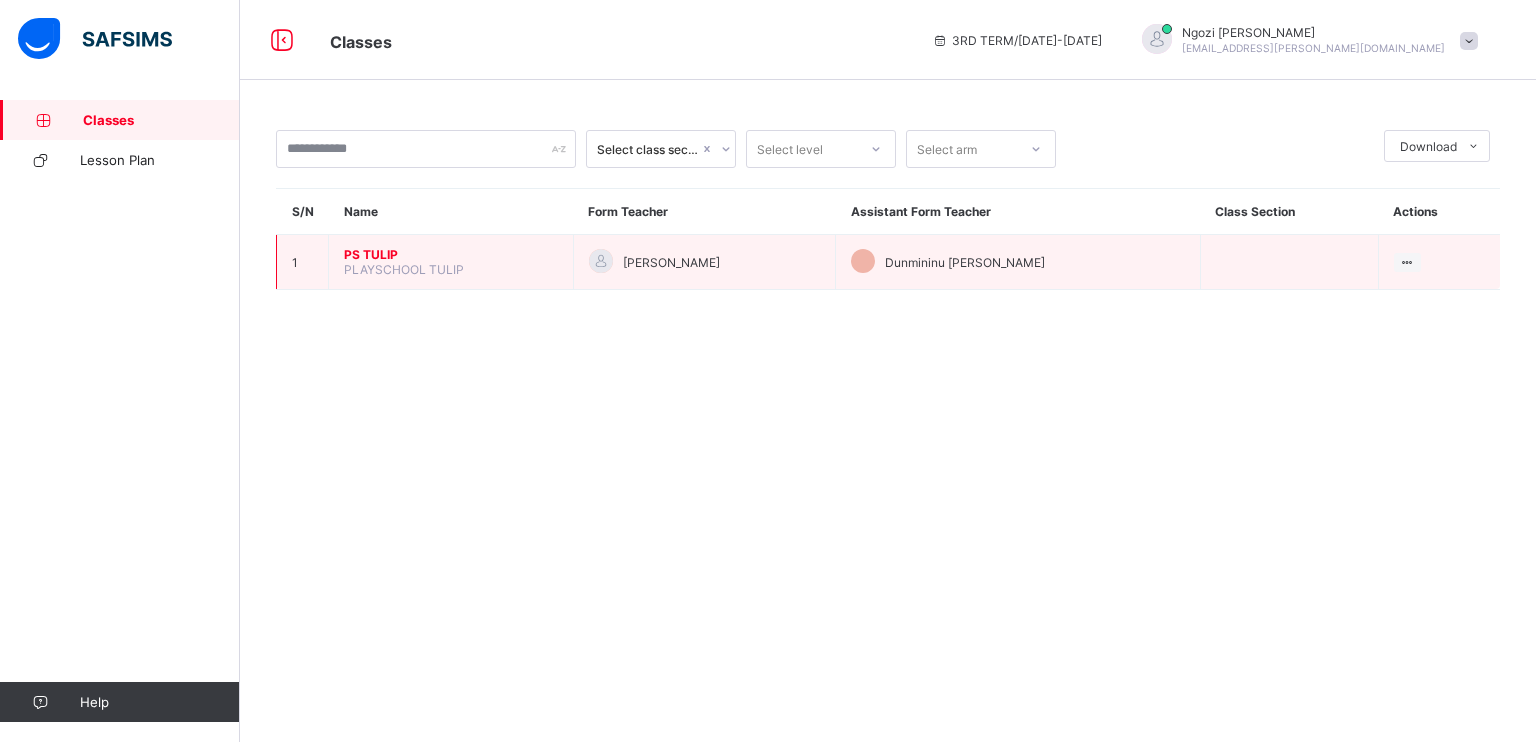 click on "PS TULIP" at bounding box center (451, 254) 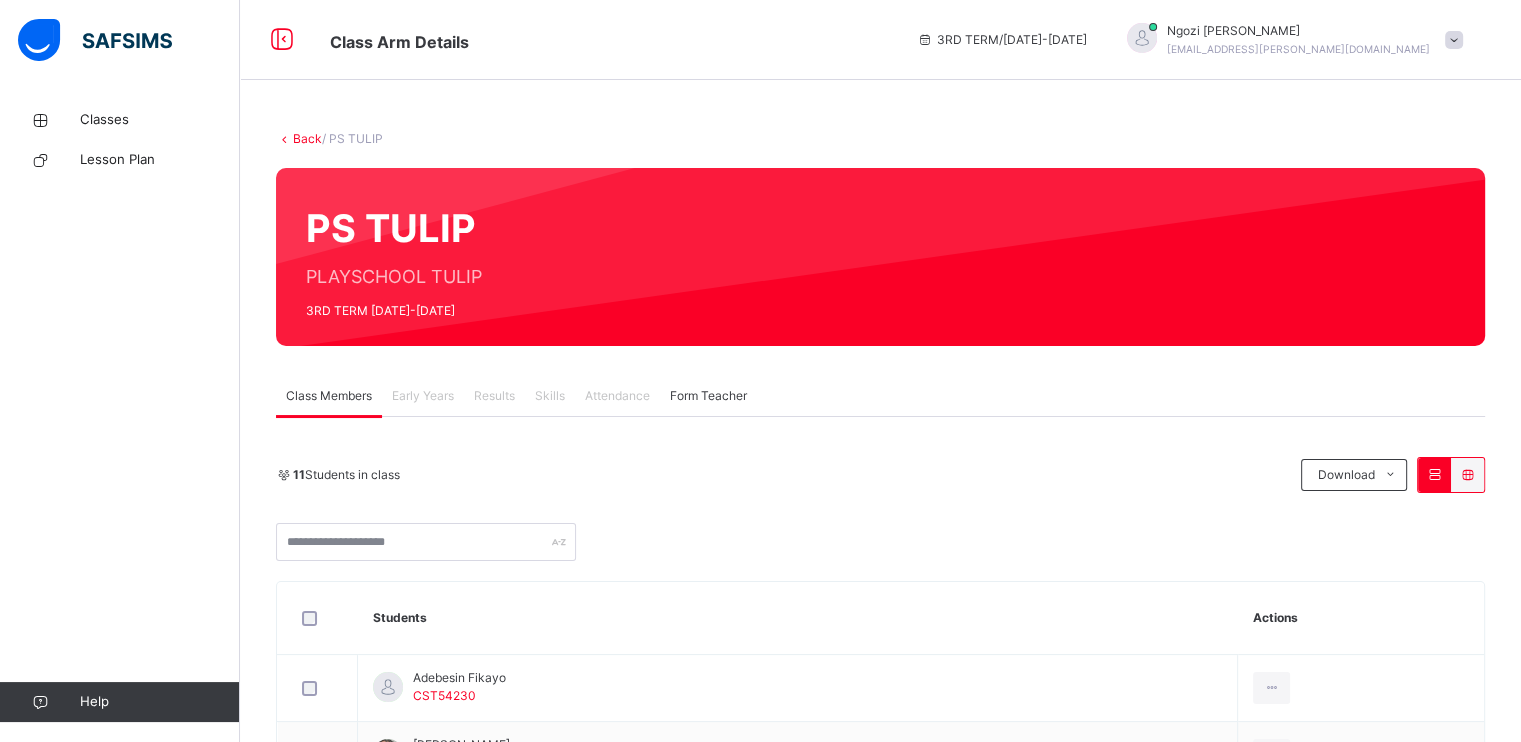 click on "Results" at bounding box center (494, 396) 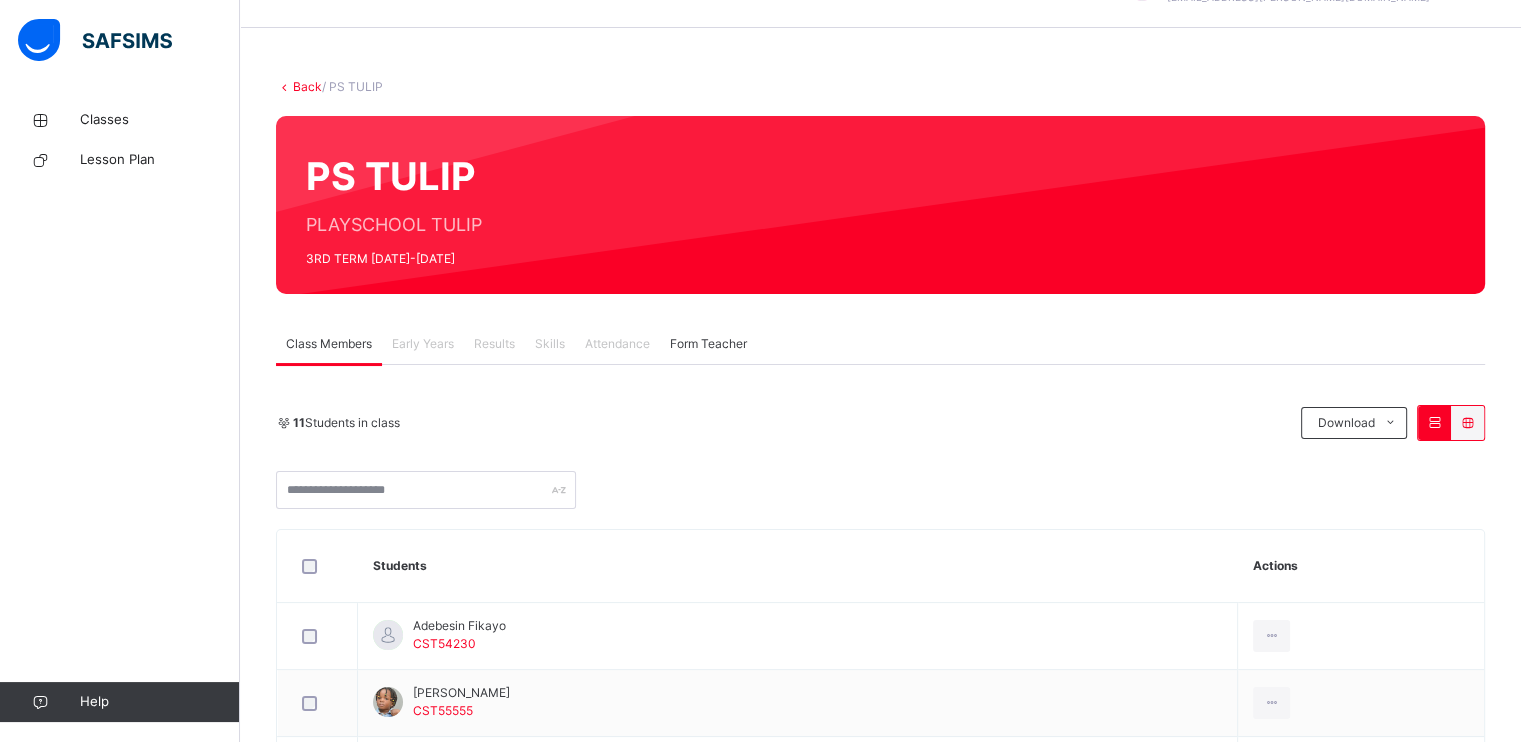 scroll, scrollTop: 0, scrollLeft: 0, axis: both 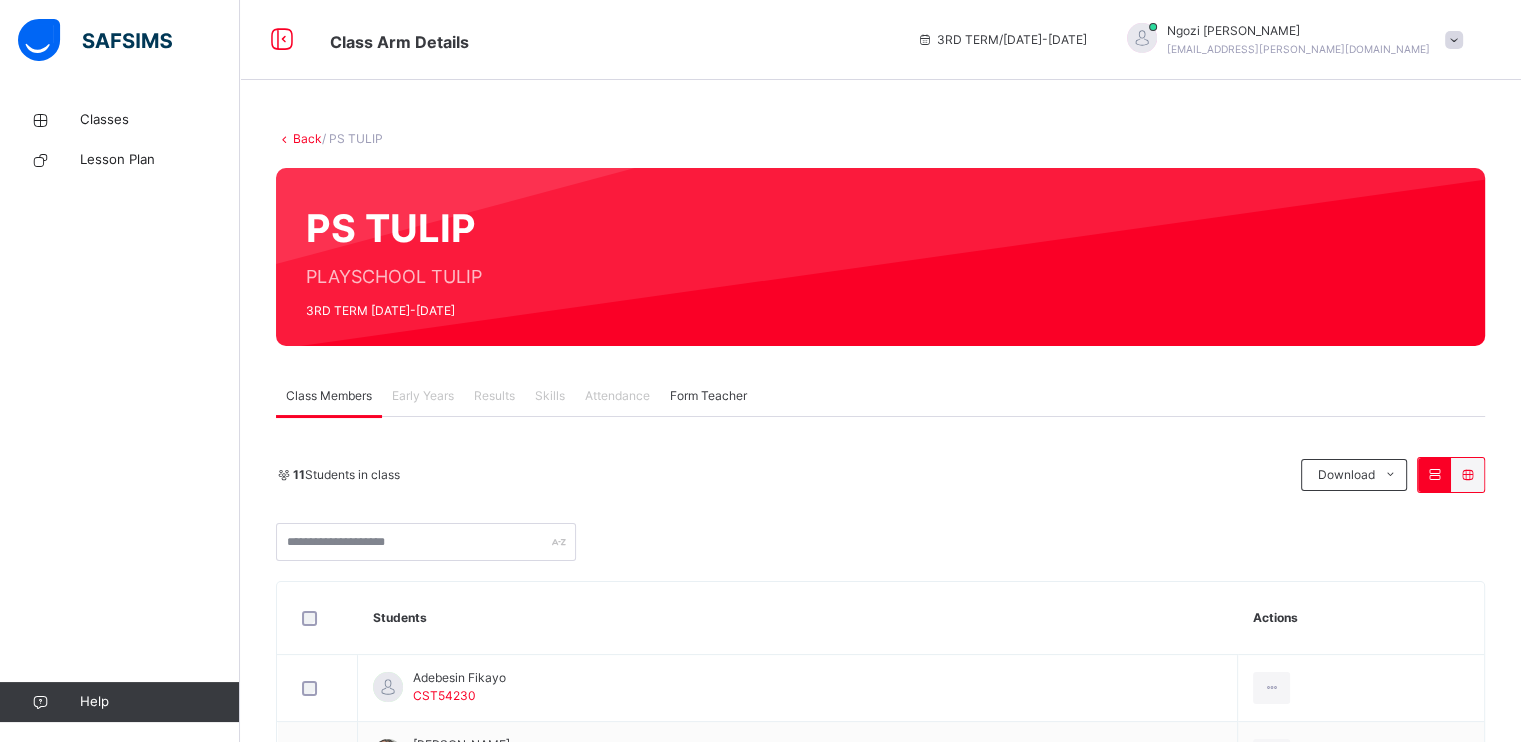 click at bounding box center (1454, 40) 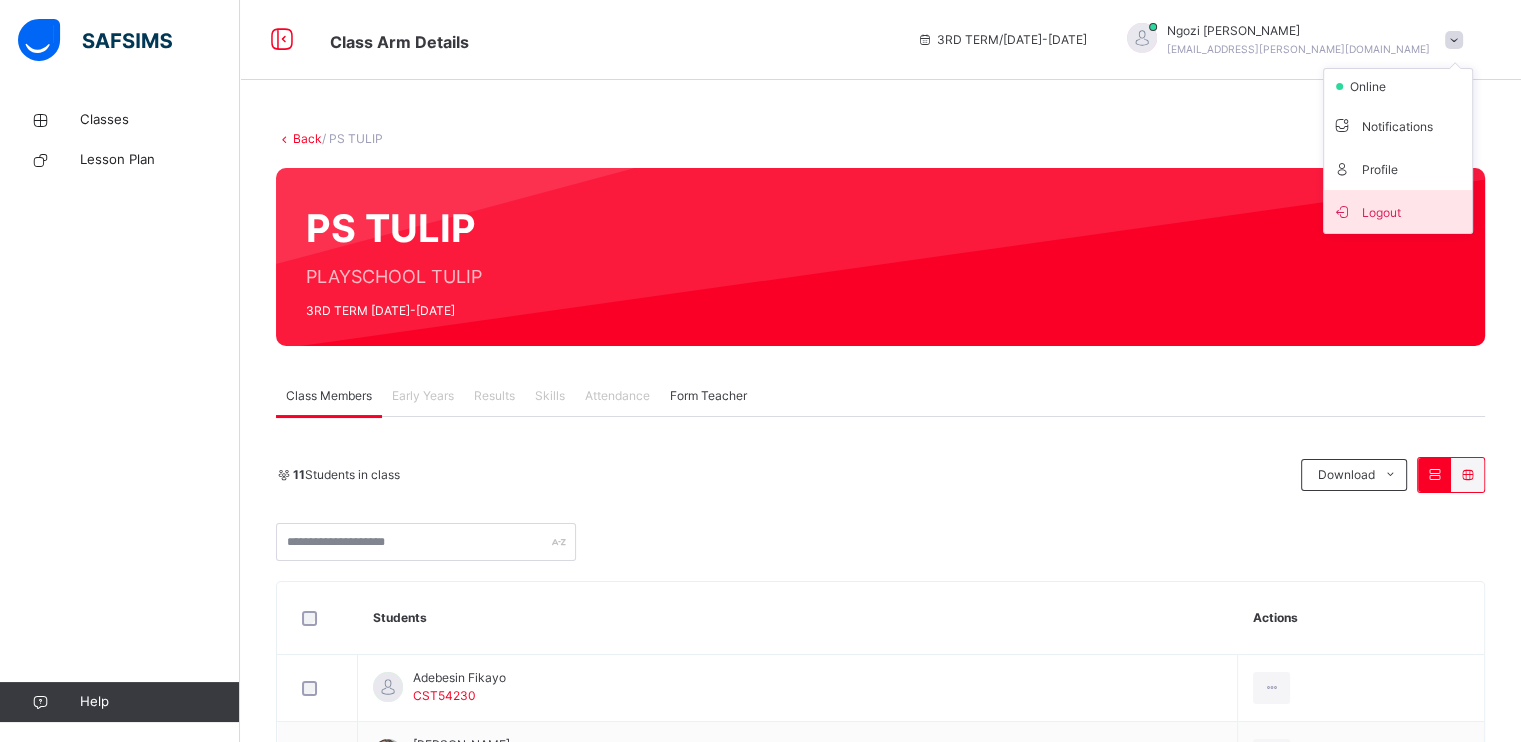 click on "Logout" at bounding box center (1398, 211) 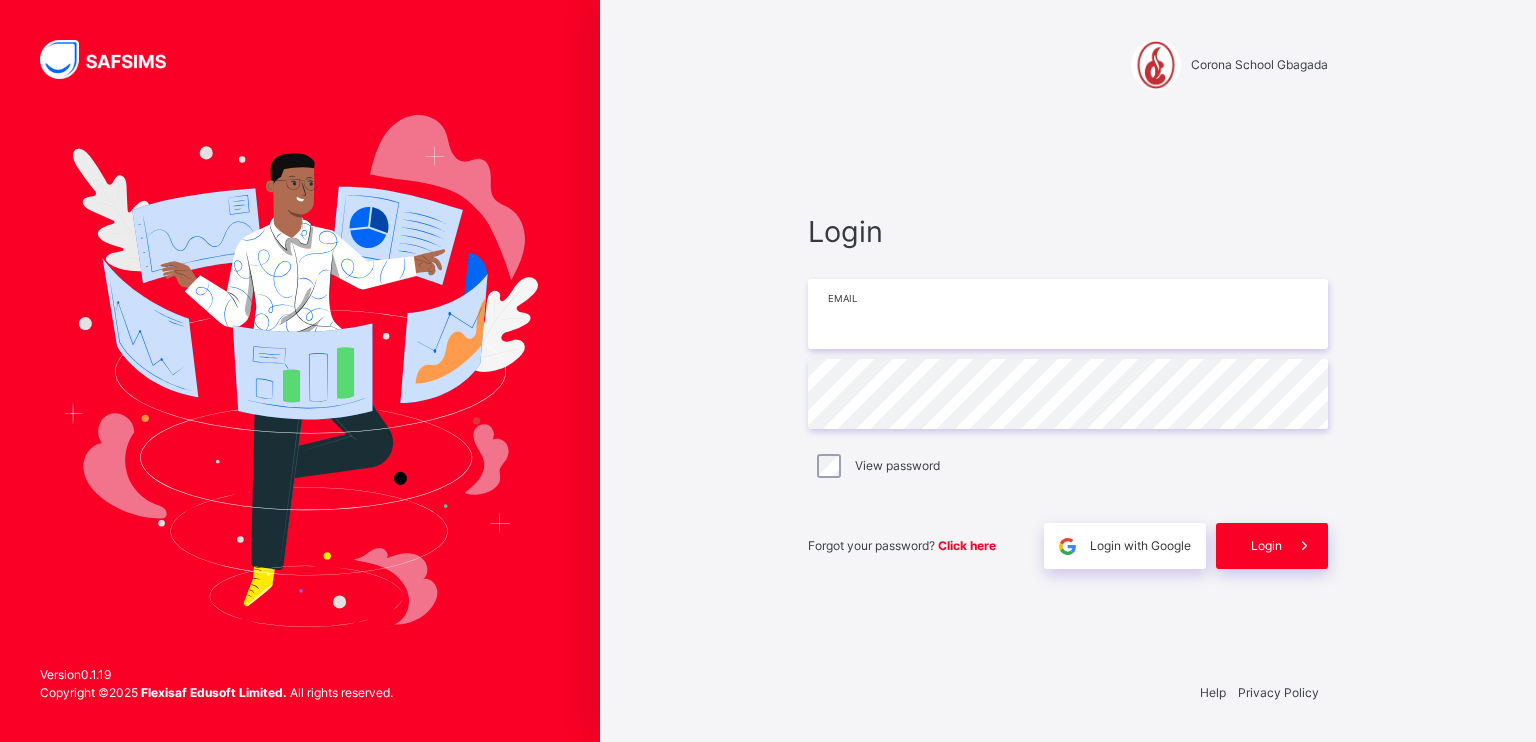 type on "**********" 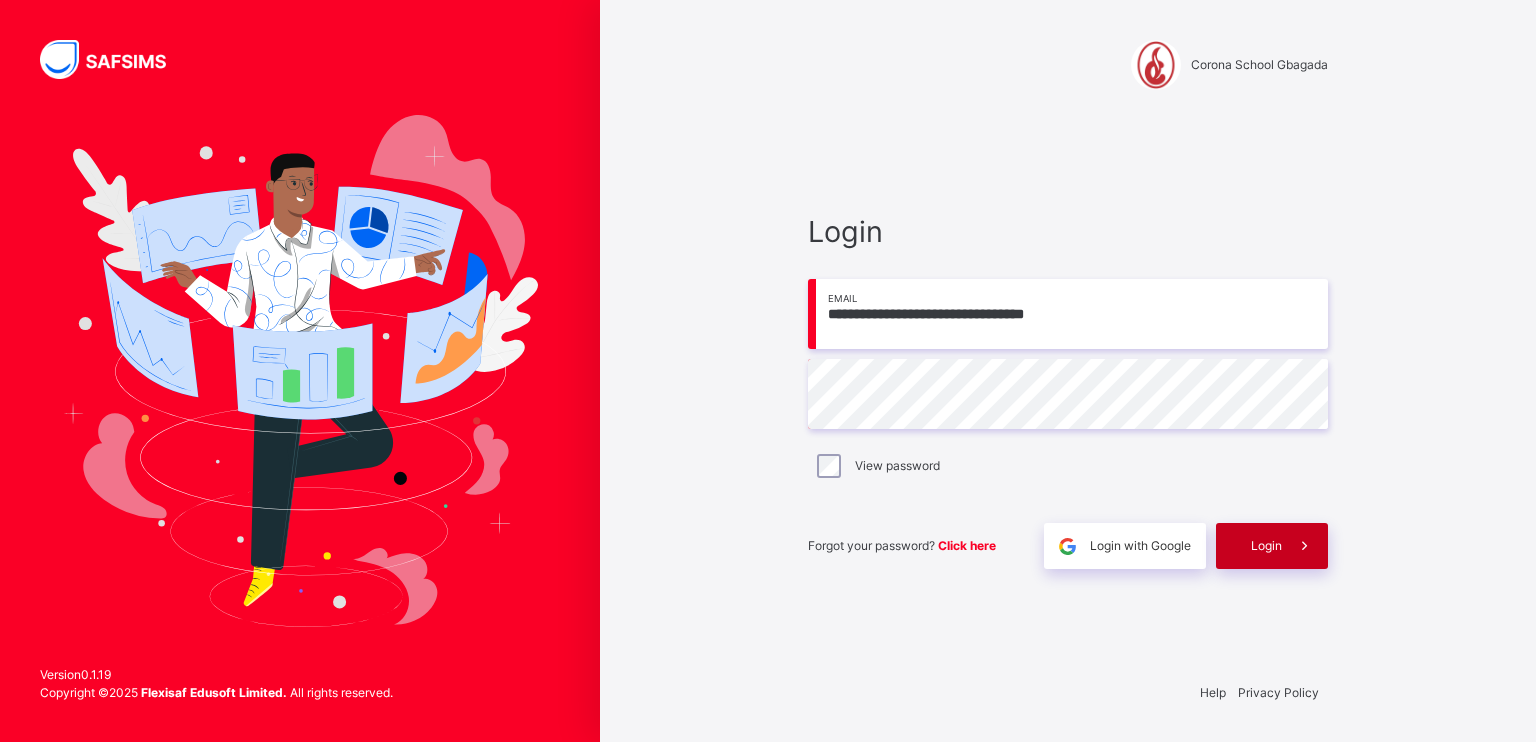 click on "Login" at bounding box center [1266, 546] 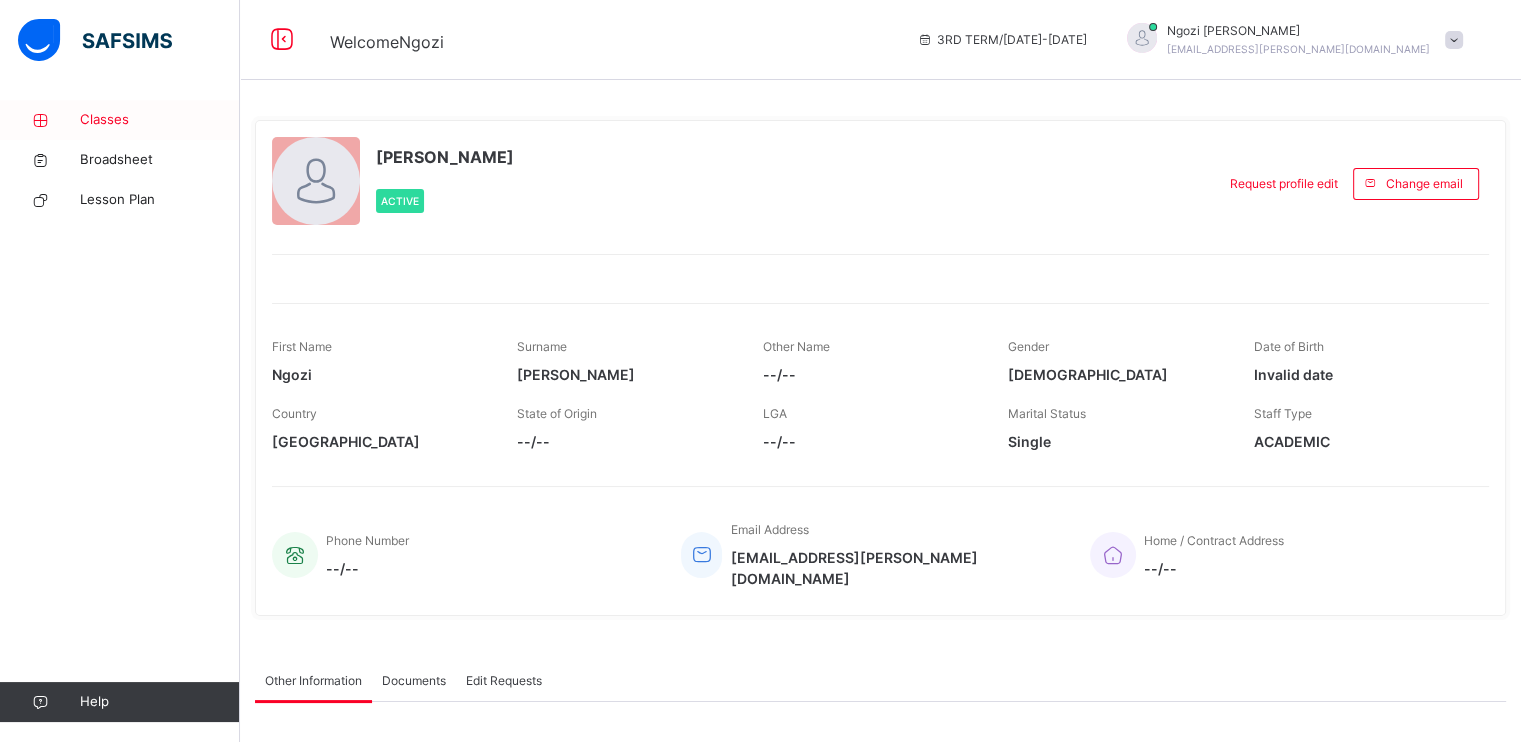 click on "Classes" at bounding box center (160, 120) 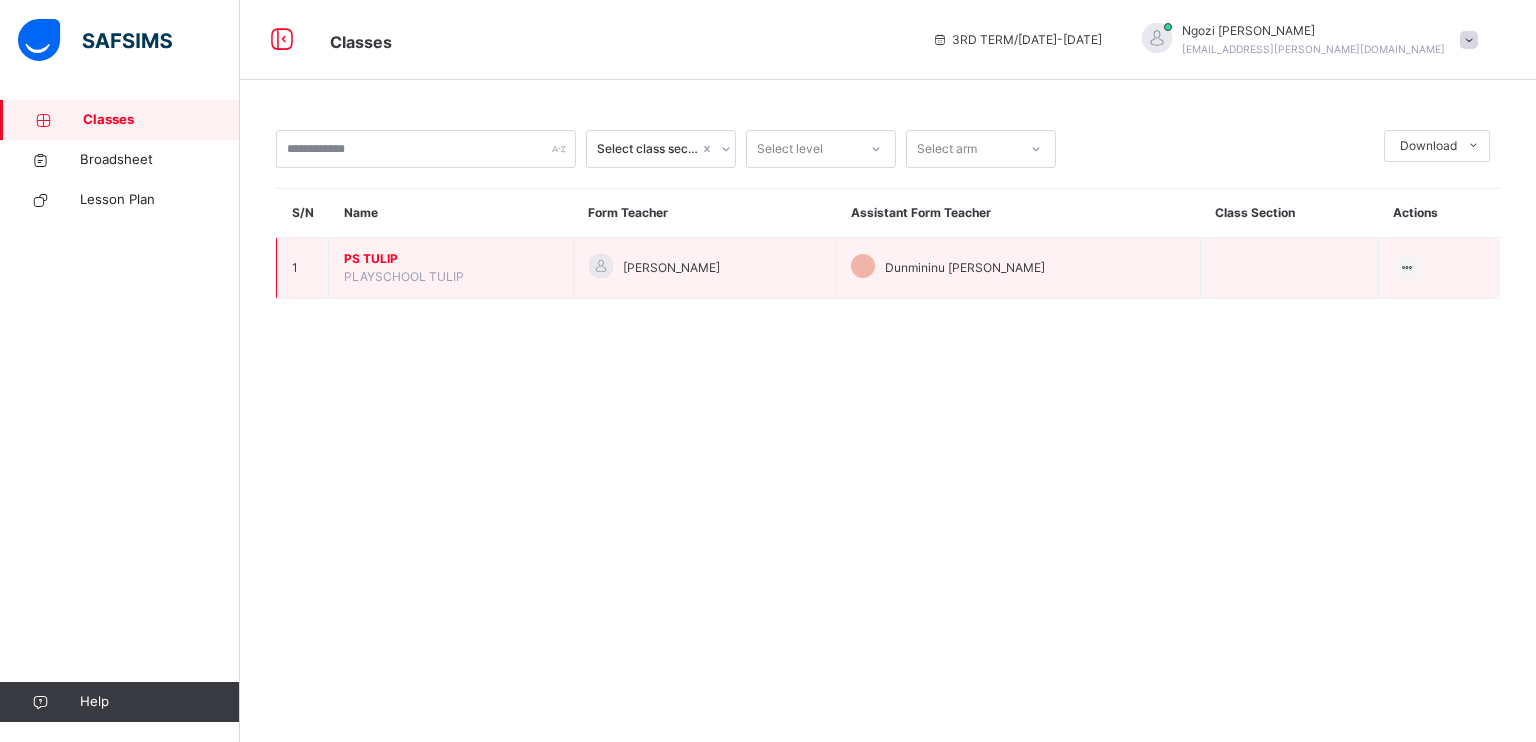 click on "PS TULIP" at bounding box center [451, 259] 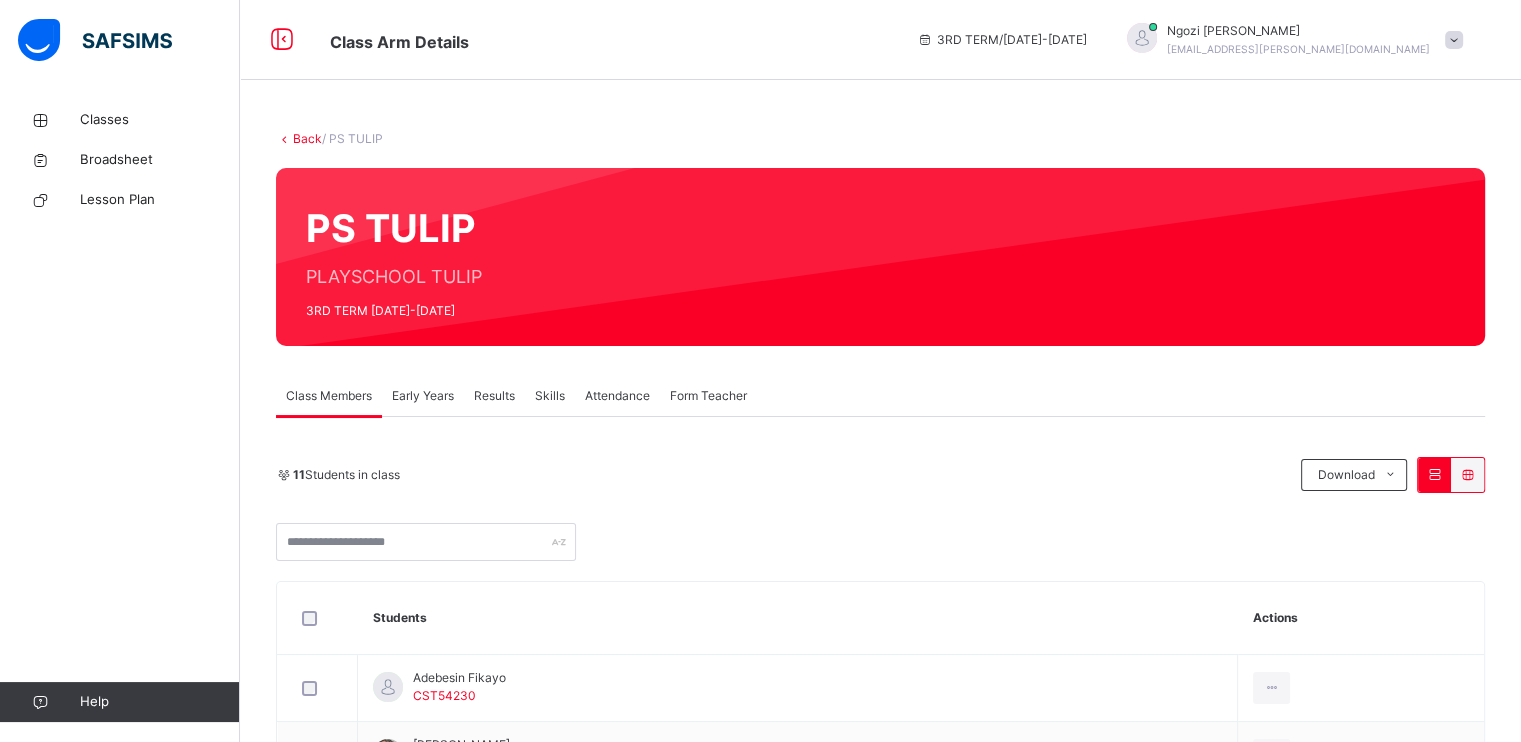 click on "Results" at bounding box center [494, 396] 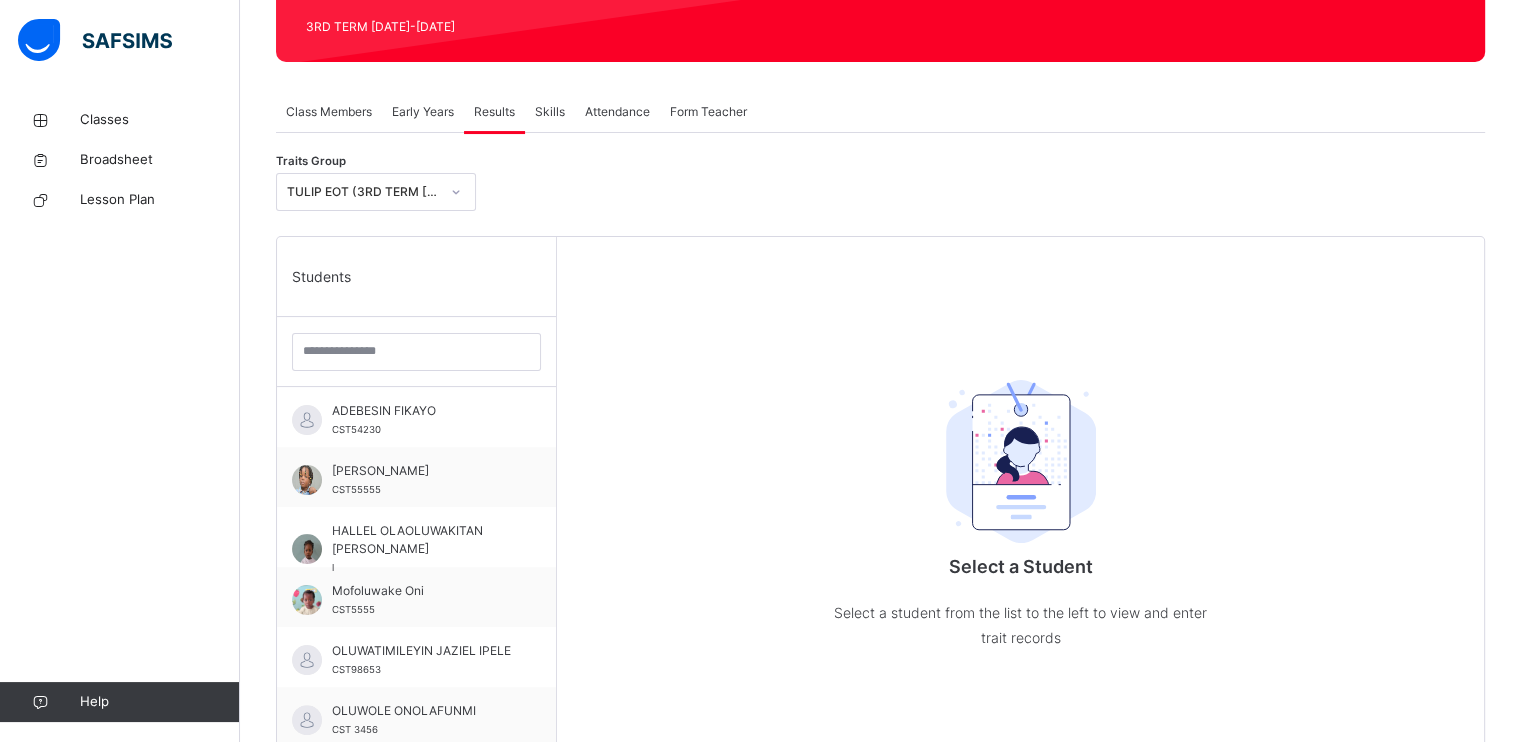 scroll, scrollTop: 284, scrollLeft: 0, axis: vertical 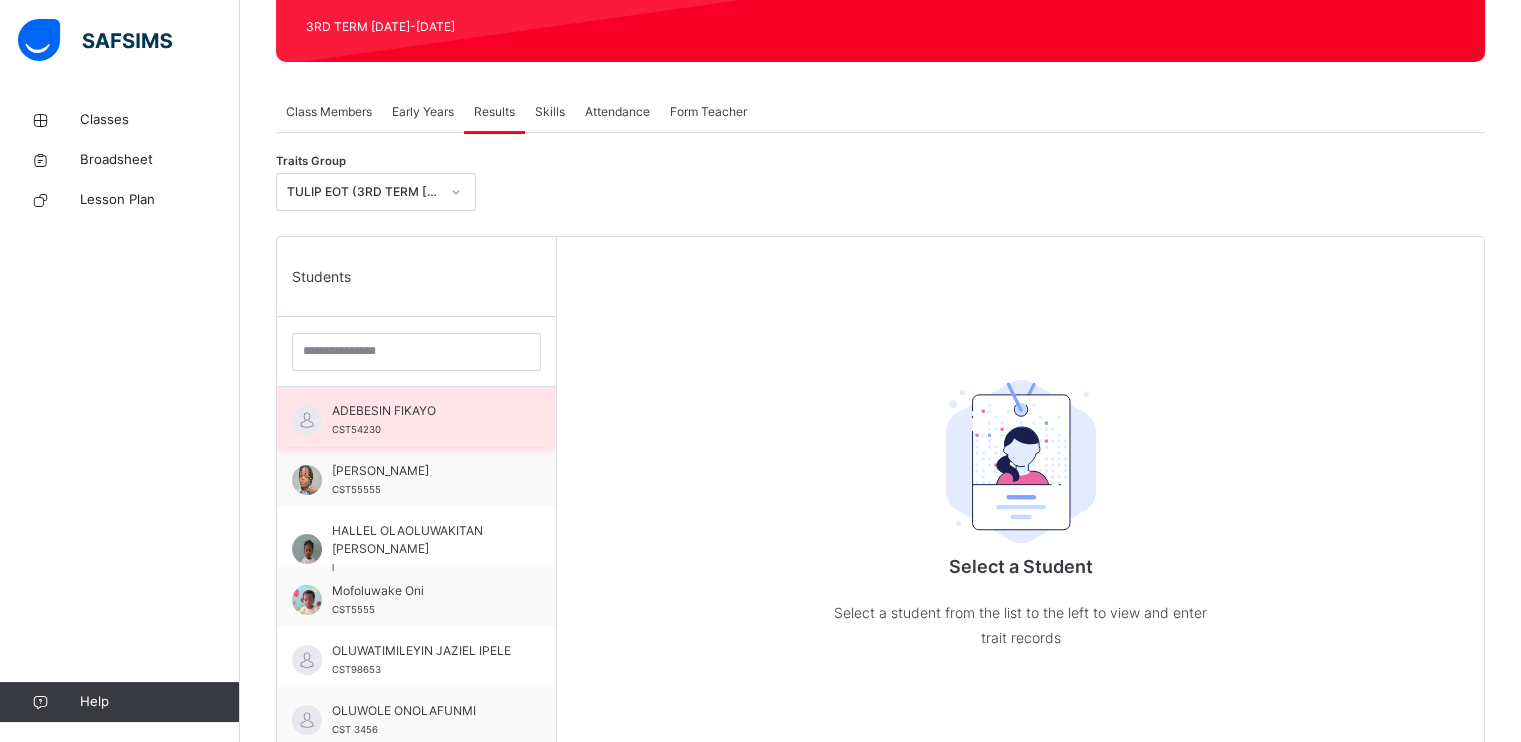 click on "ADEBESIN  FIKAYO" at bounding box center [421, 411] 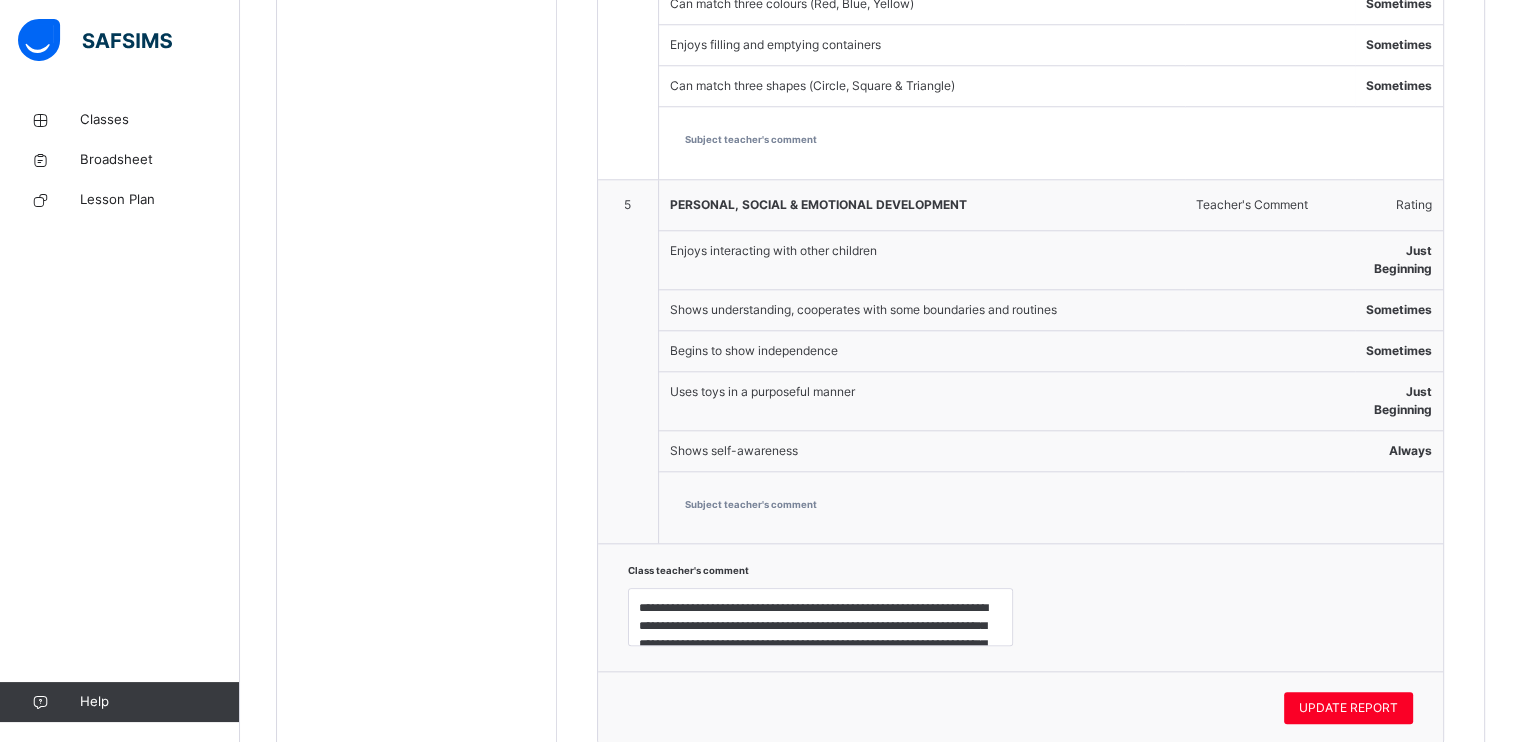 scroll, scrollTop: 2041, scrollLeft: 0, axis: vertical 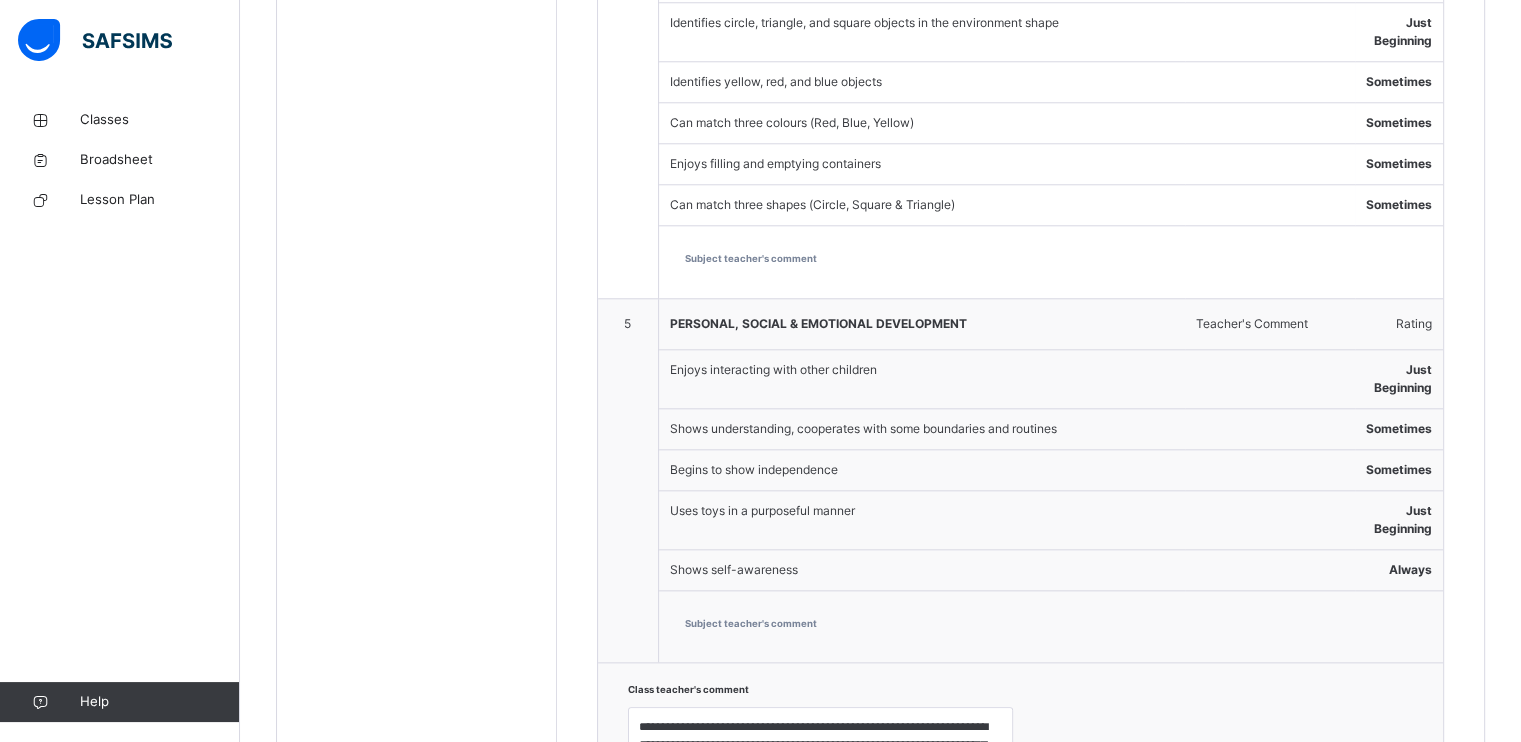 click on "Resume" at bounding box center (1089, -1873) 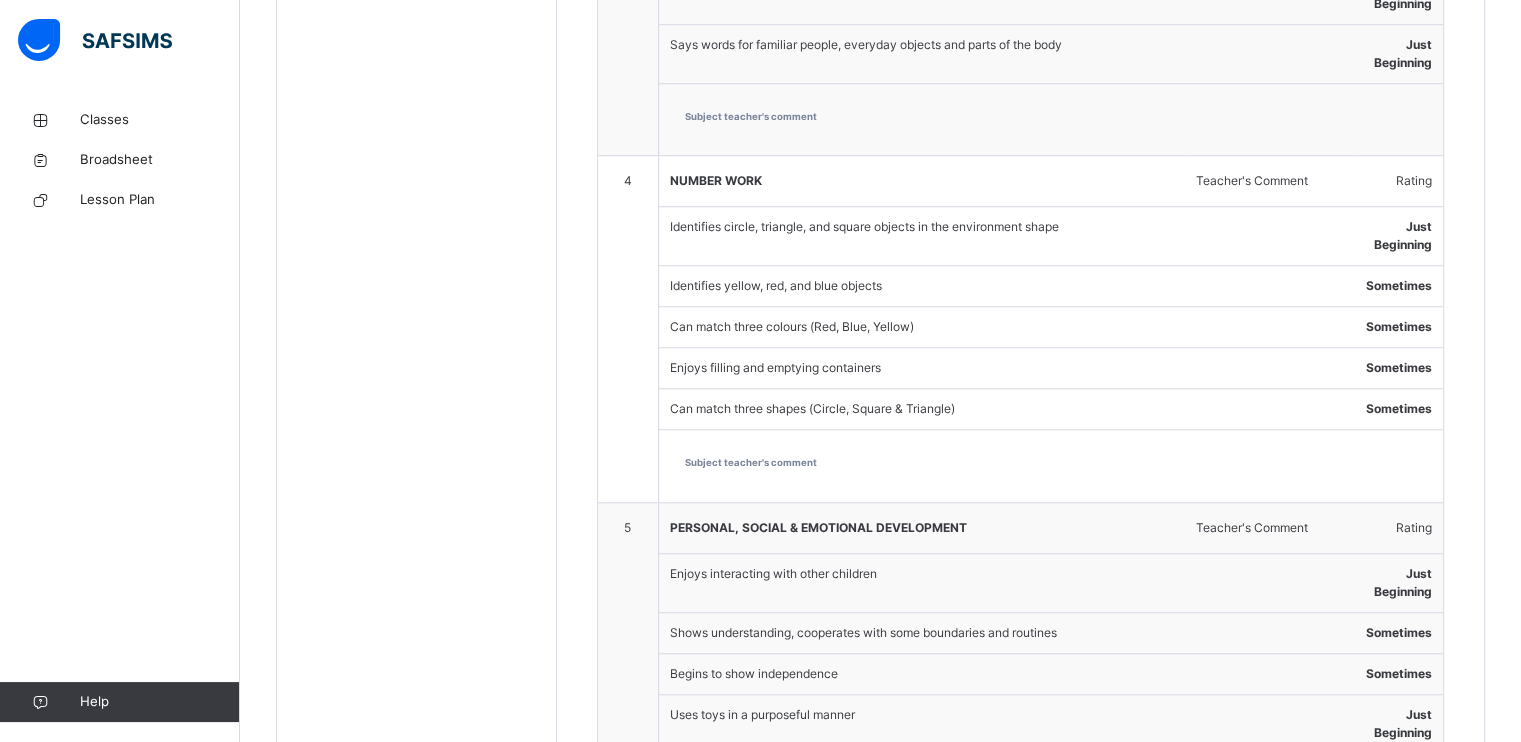 scroll, scrollTop: 2041, scrollLeft: 0, axis: vertical 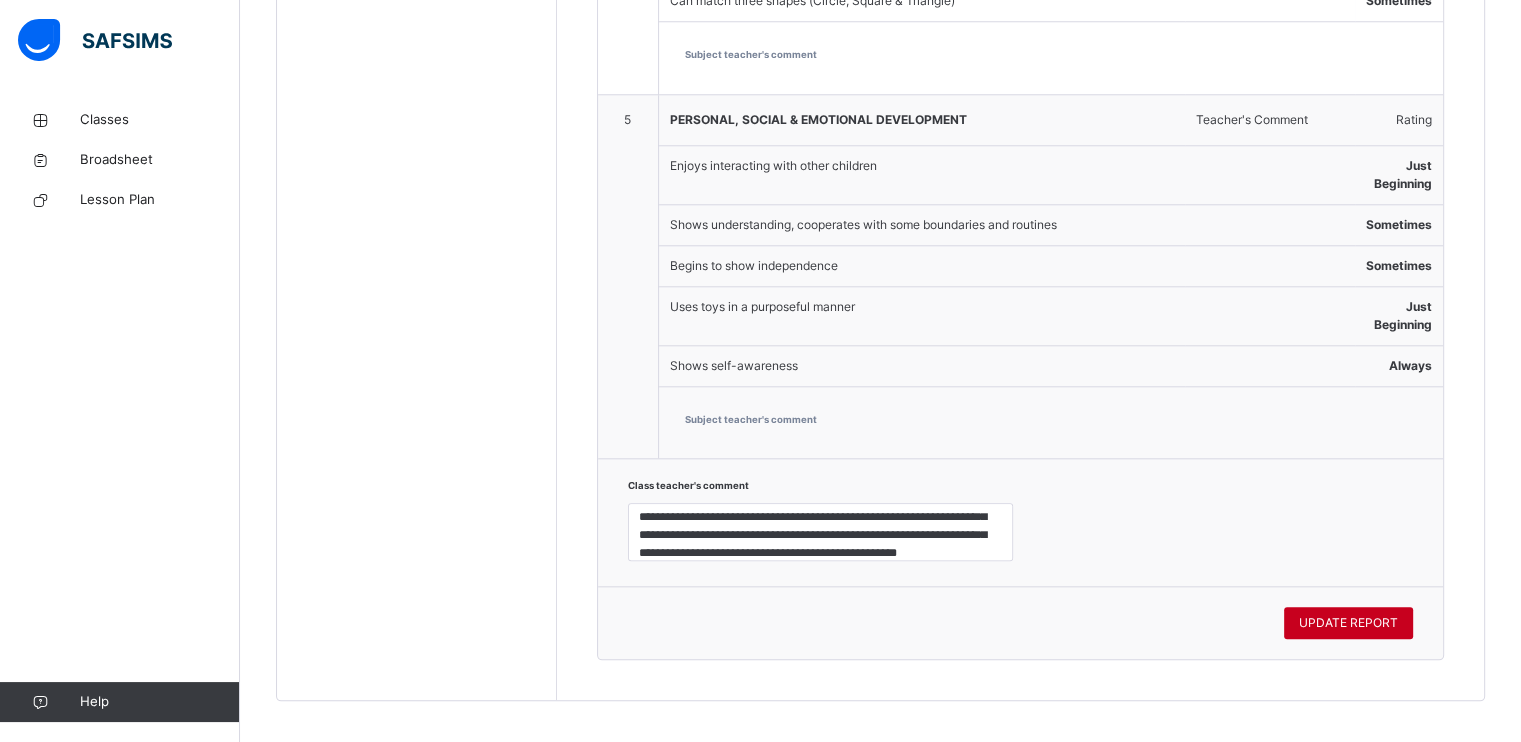 click on "UPDATE REPORT" at bounding box center [1348, 623] 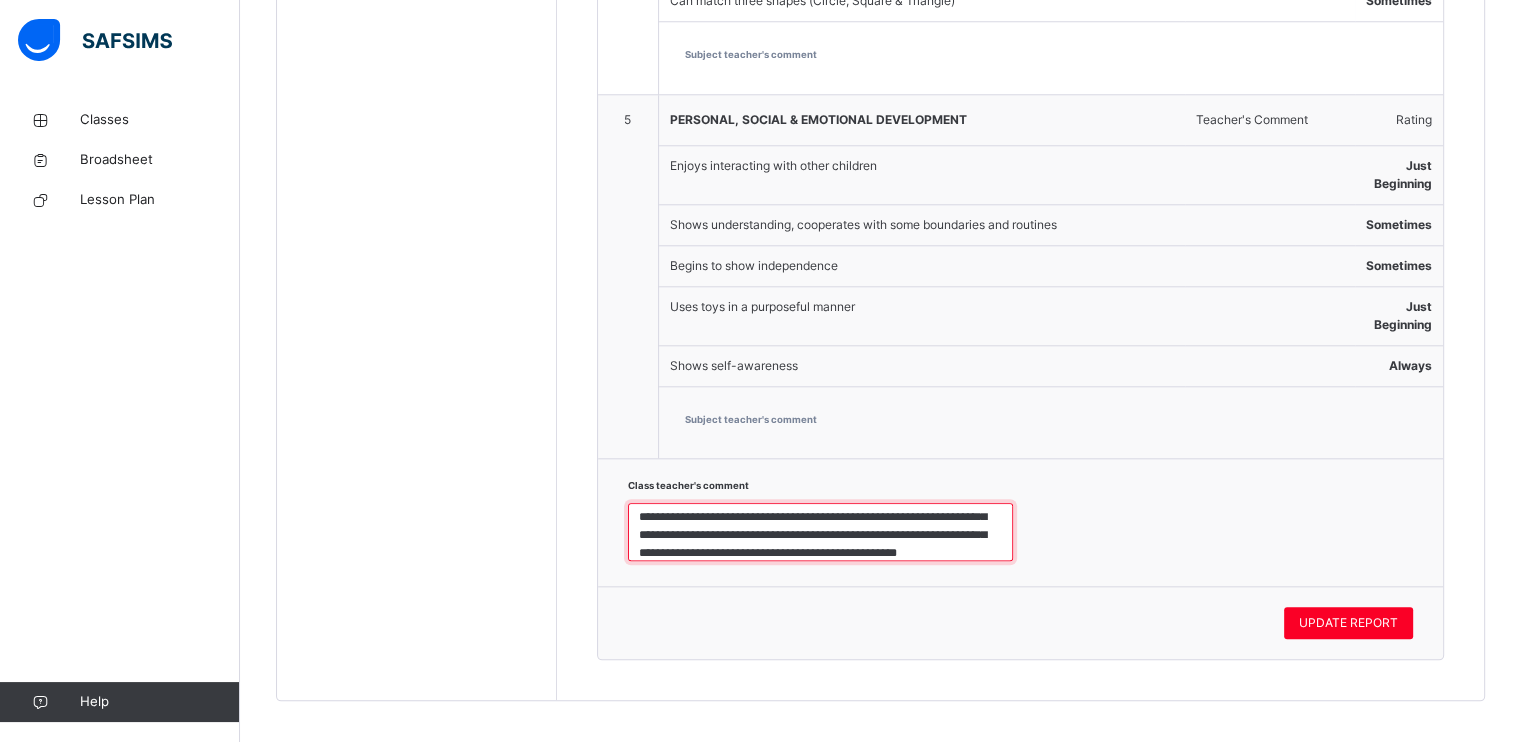 click on "**********" at bounding box center (820, 532) 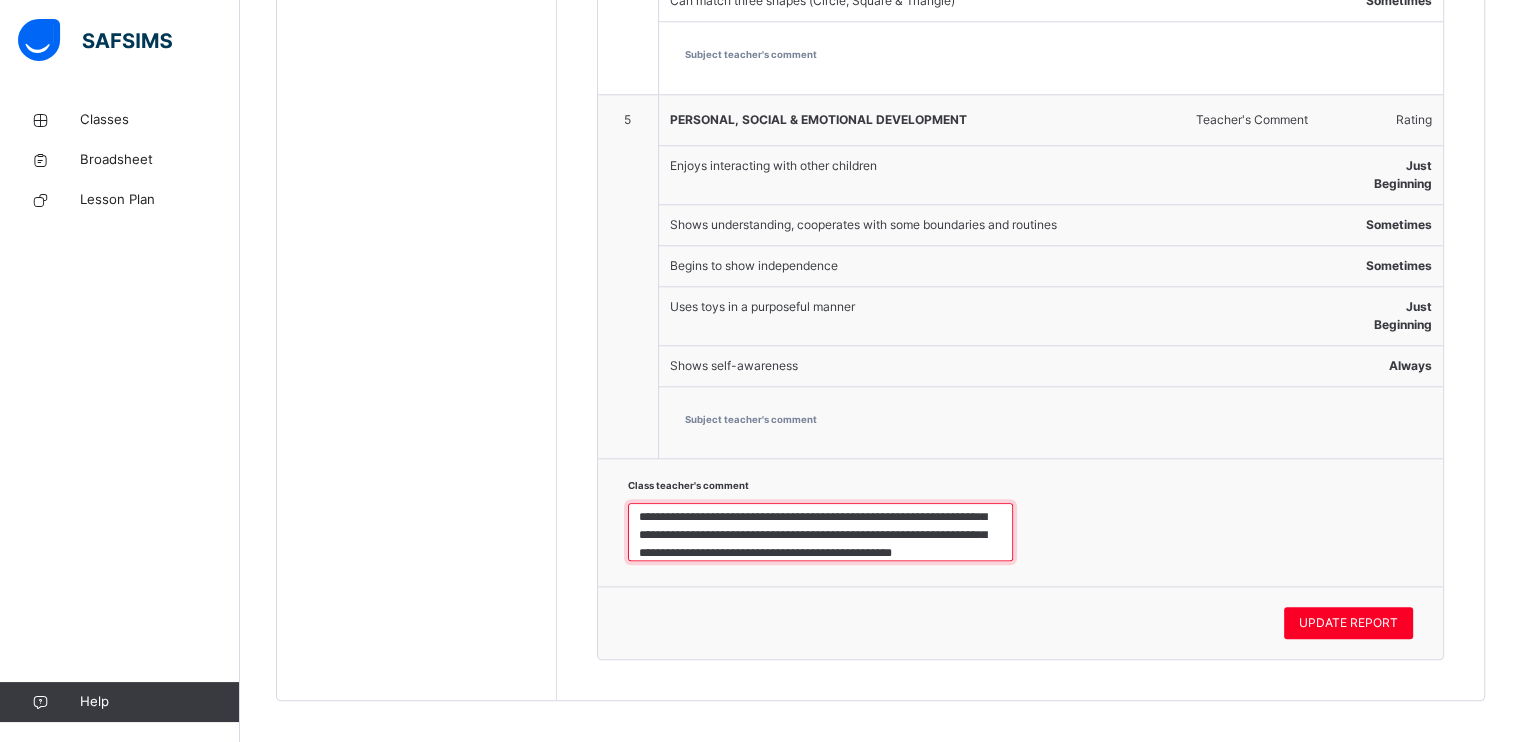 click on "**********" at bounding box center [820, 532] 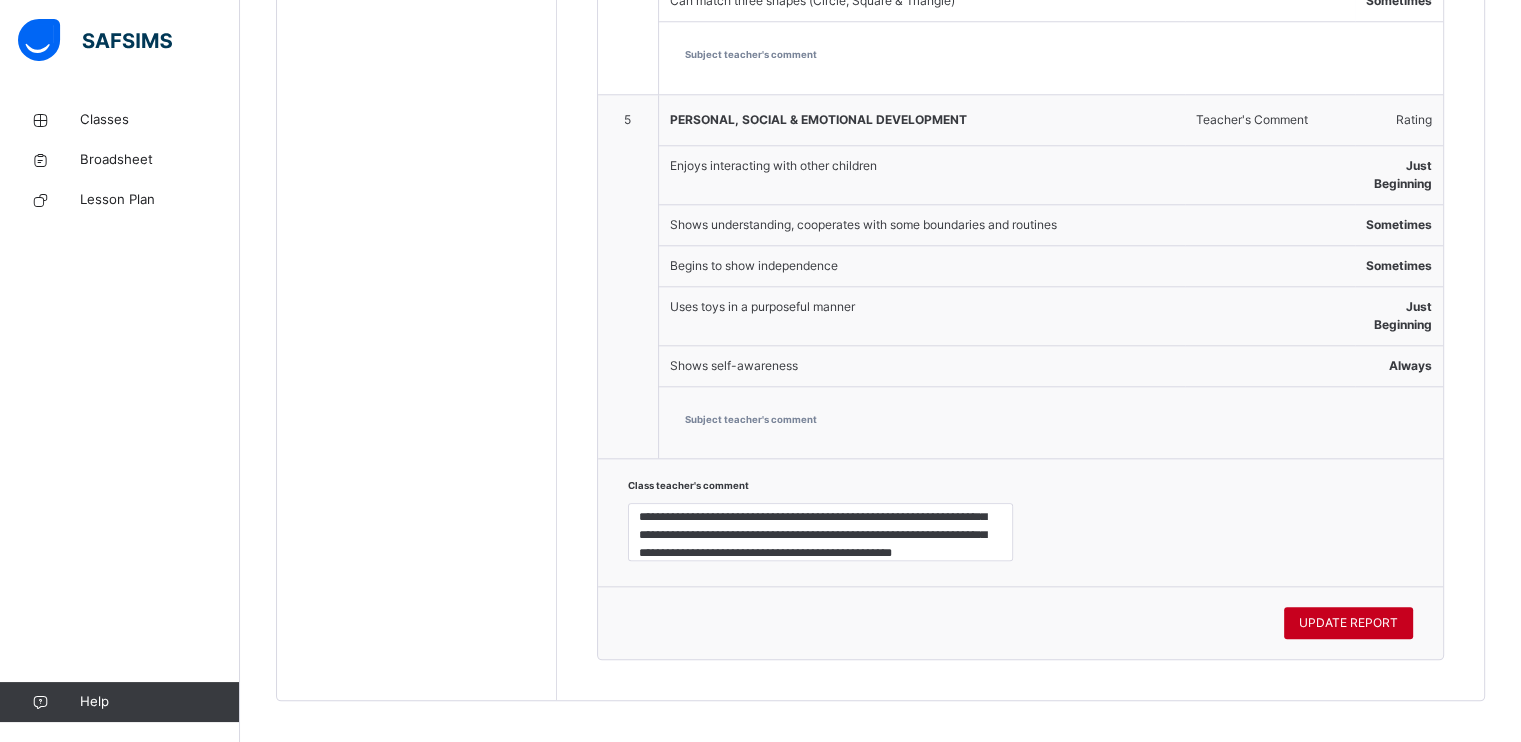 click on "UPDATE REPORT" at bounding box center [1348, 623] 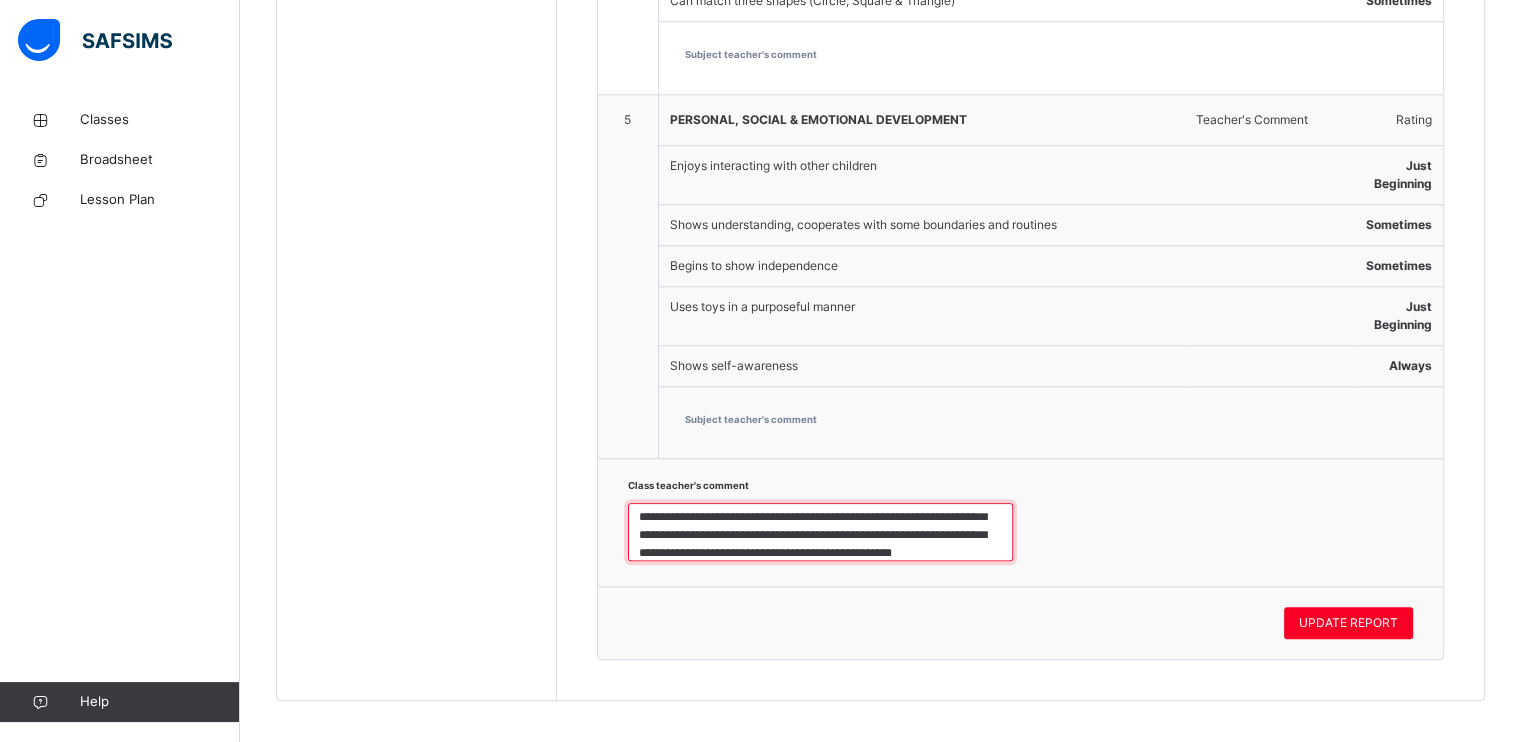 click on "**********" at bounding box center (820, 532) 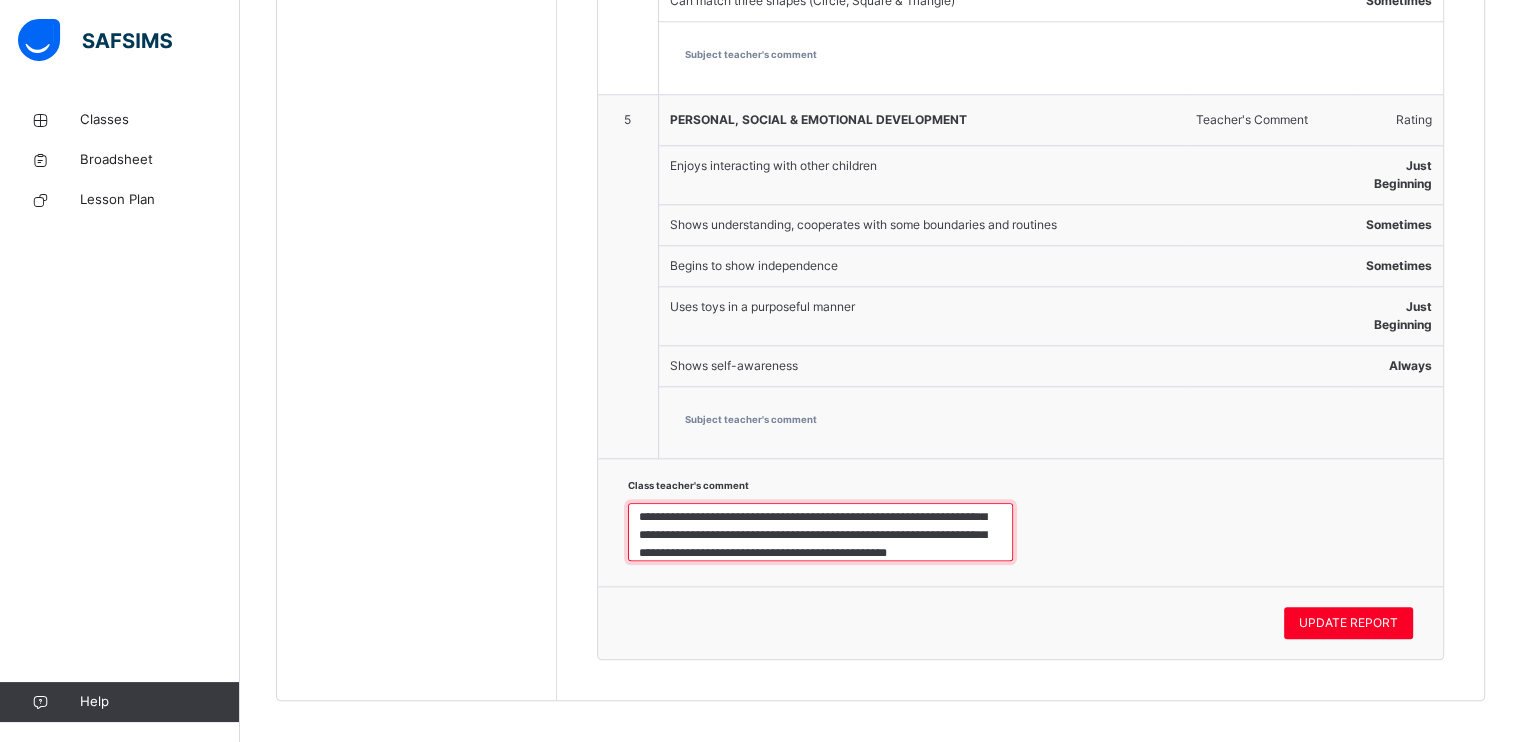 type on "**********" 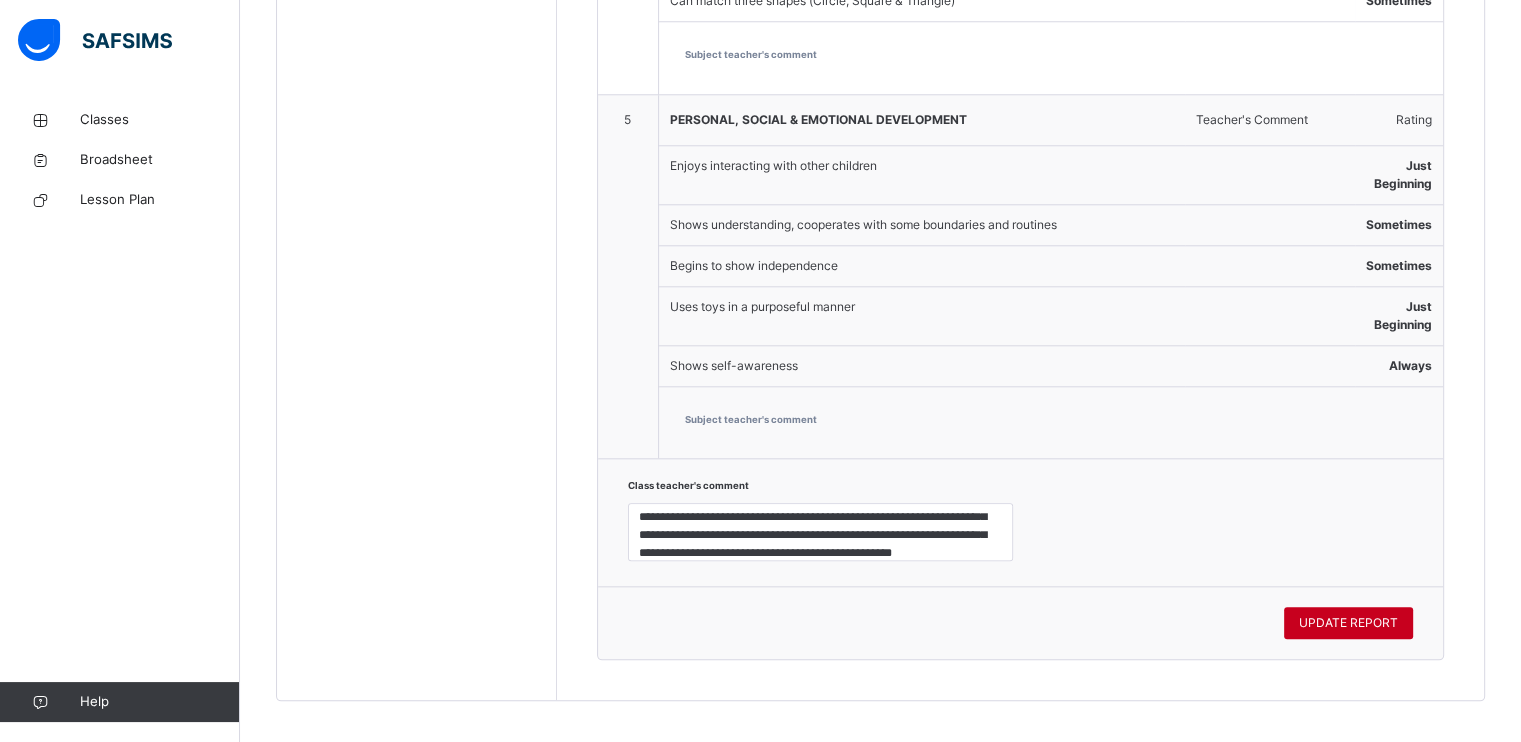 click on "UPDATE REPORT" at bounding box center (1348, 623) 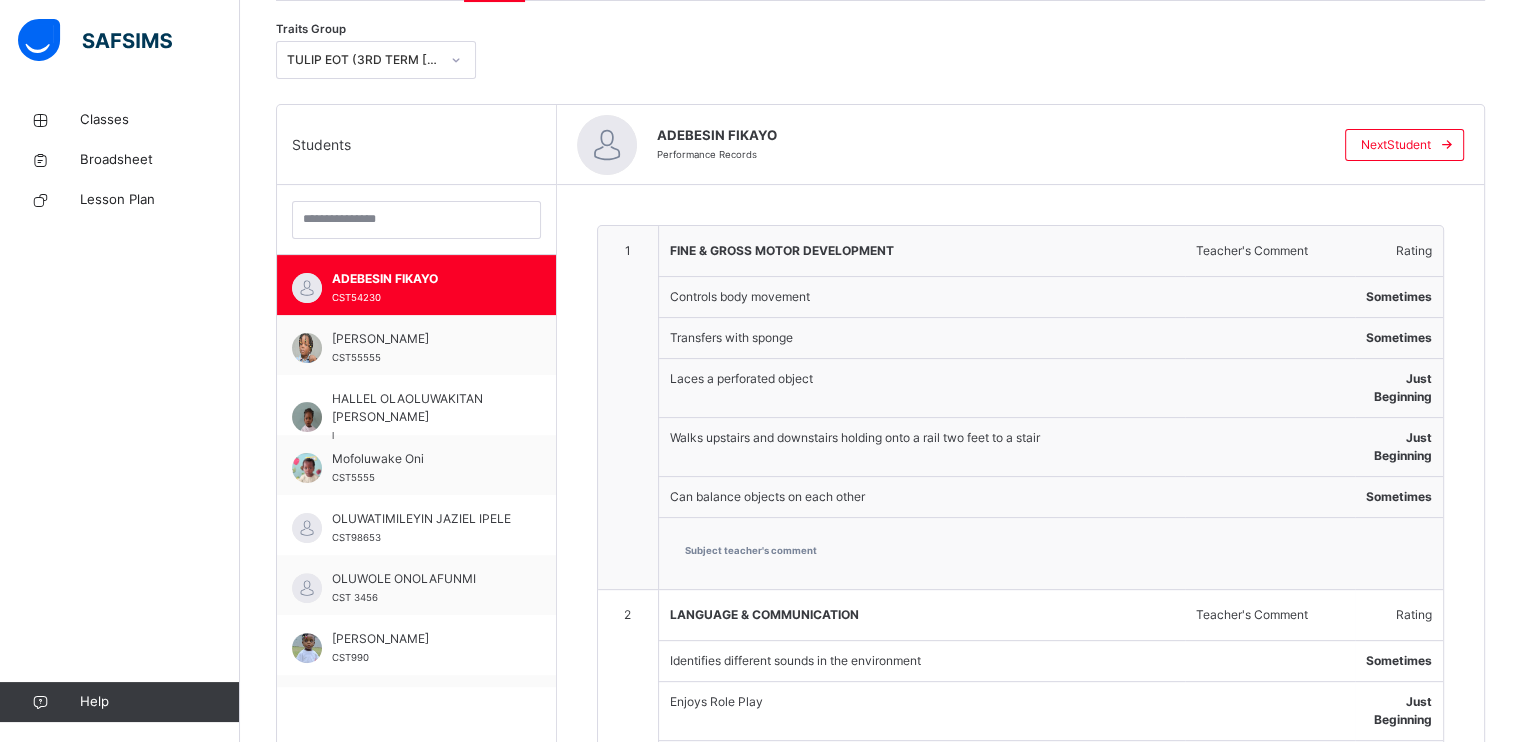 scroll, scrollTop: 389, scrollLeft: 0, axis: vertical 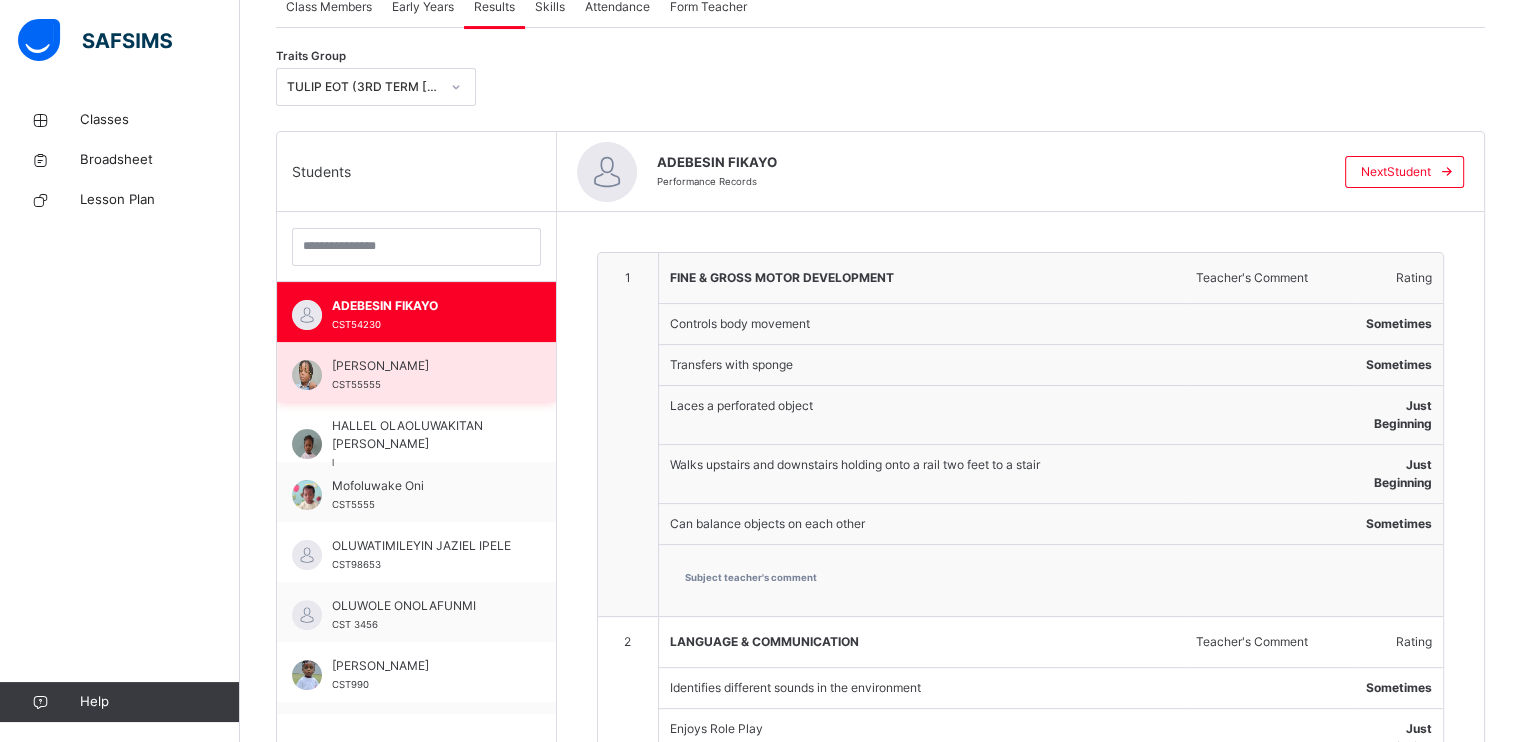 click on "[PERSON_NAME]" at bounding box center (421, 366) 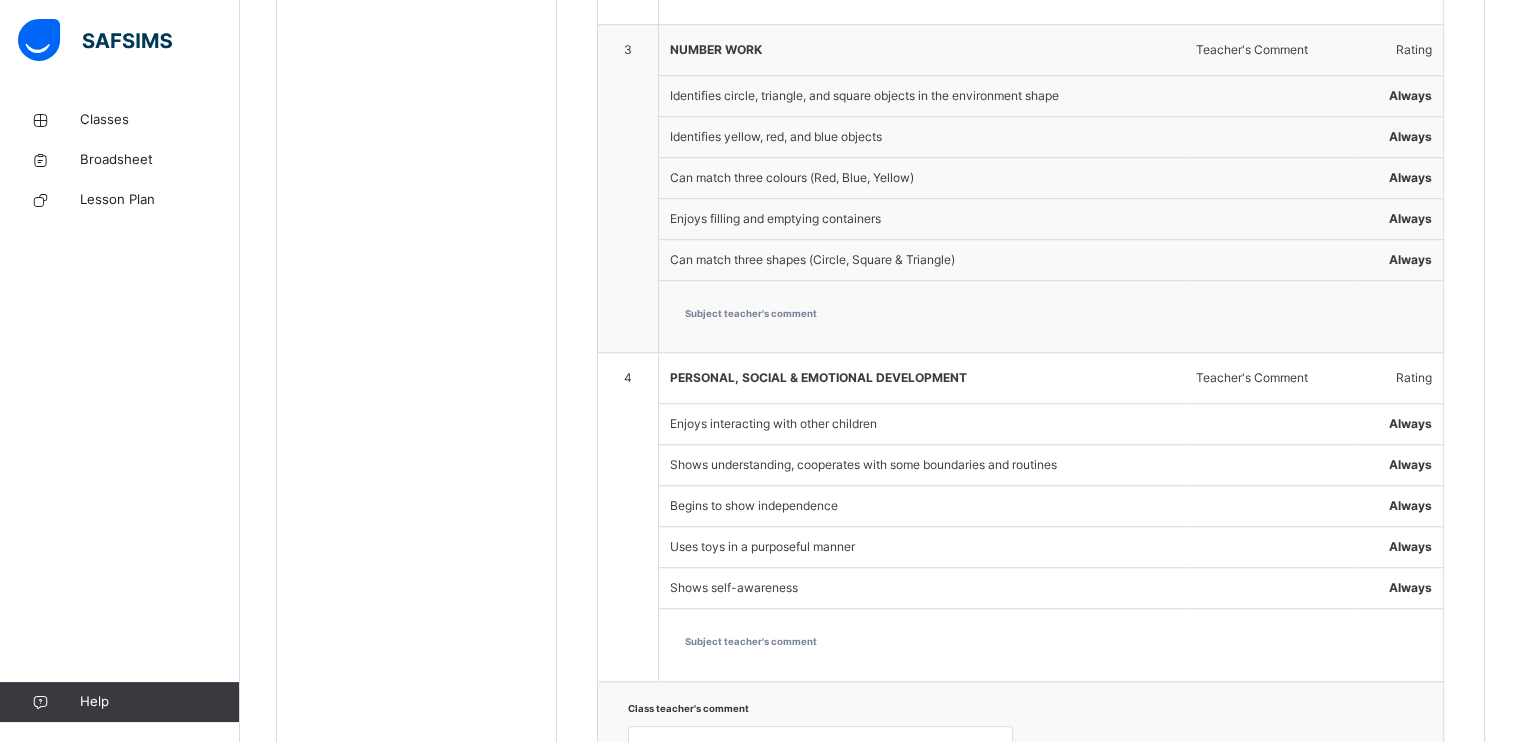 scroll, scrollTop: 1498, scrollLeft: 0, axis: vertical 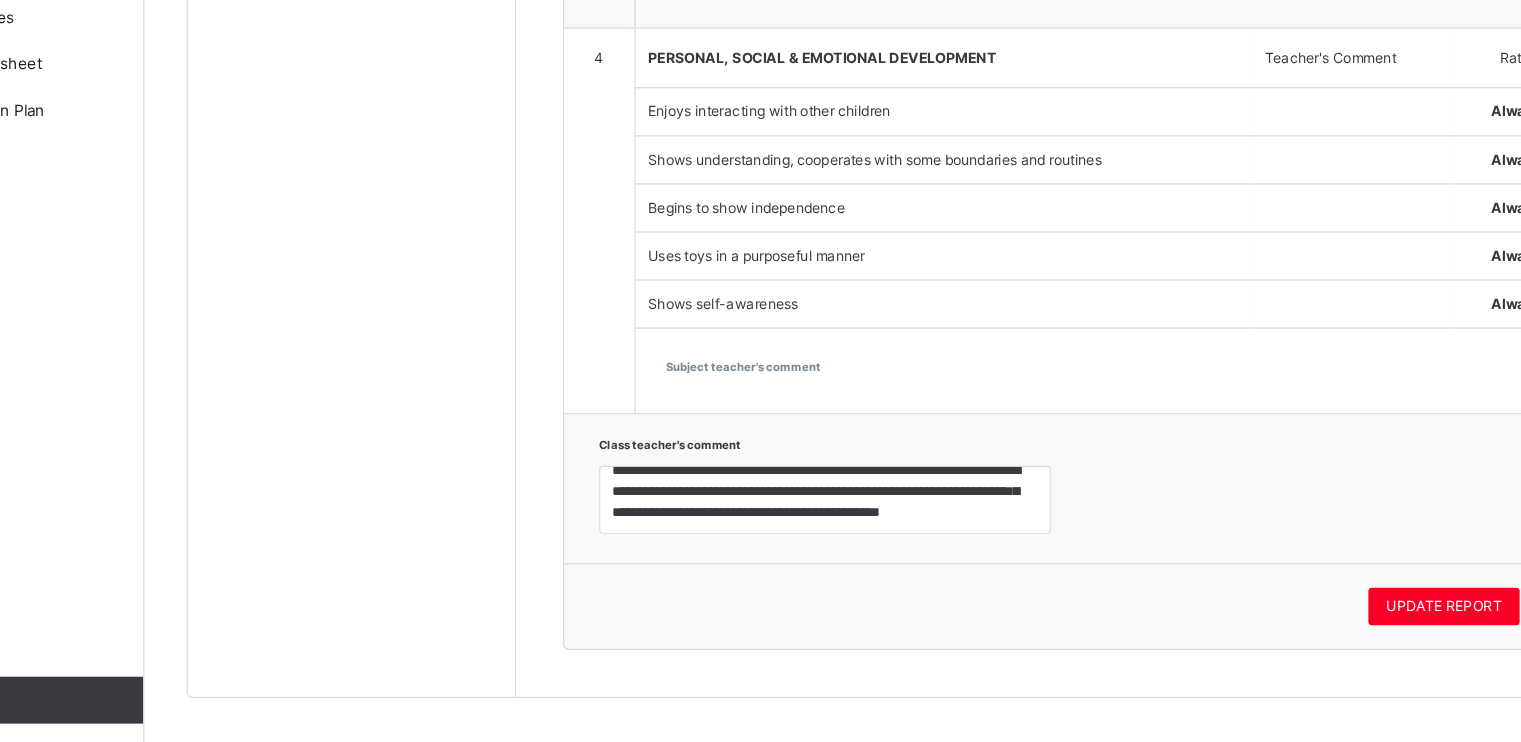 click on "Back  / PS TULIP  PS TULIP  PLAYSCHOOL TULIP  3RD TERM [DATE]-[DATE] Class Members Early Years Results Skills Attendance Form Teacher Results More Options   11  Students in class Download Pdf Report Excel Report Corona School Gbagada Date: [DATE] 9:17:39 am Class Members Class:  PS TULIP  Total no. of Students:  11 Term:  3RD TERM Session:  [DATE]-[DATE] S/NO Admission No. Last Name First Name Other Name 1 CST54230 [PERSON_NAME] 2 CST55555 Aroh Chikayima 3 l [PERSON_NAME]  OLAOLUWAKITAN 4 CST5555 Oni Mofoluwake 5 CST98653 IPELE OLUWATIMILEYIN JAZIEL 6 CST 3456 ONOLAFUNMI OLUWOLE 7 CST990 [PERSON_NAME] 8 [PERSON_NAME] 9 CST00987 [PERSON_NAME] 10 CST4231 [PERSON_NAME] 11 CST5423 [PERSON_NAME] Students Actions Adebesin  Fikayo CST54230 Chikayima  Aroh CST55555 Hallel  Olaoluwakitan [PERSON_NAME] l Mofoluwake  Oni CST5555 Oluwatimileyin [PERSON_NAME] CST98653 Oluwole  Onolafunmi CST 3456 [PERSON_NAME] CST990 Tamunonengi  [PERSON_NAME] [PERSON_NAME] CST00987 [PERSON_NAME] CST4231 [PERSON_NAME] CST5423 × Add Student" at bounding box center (880, -324) 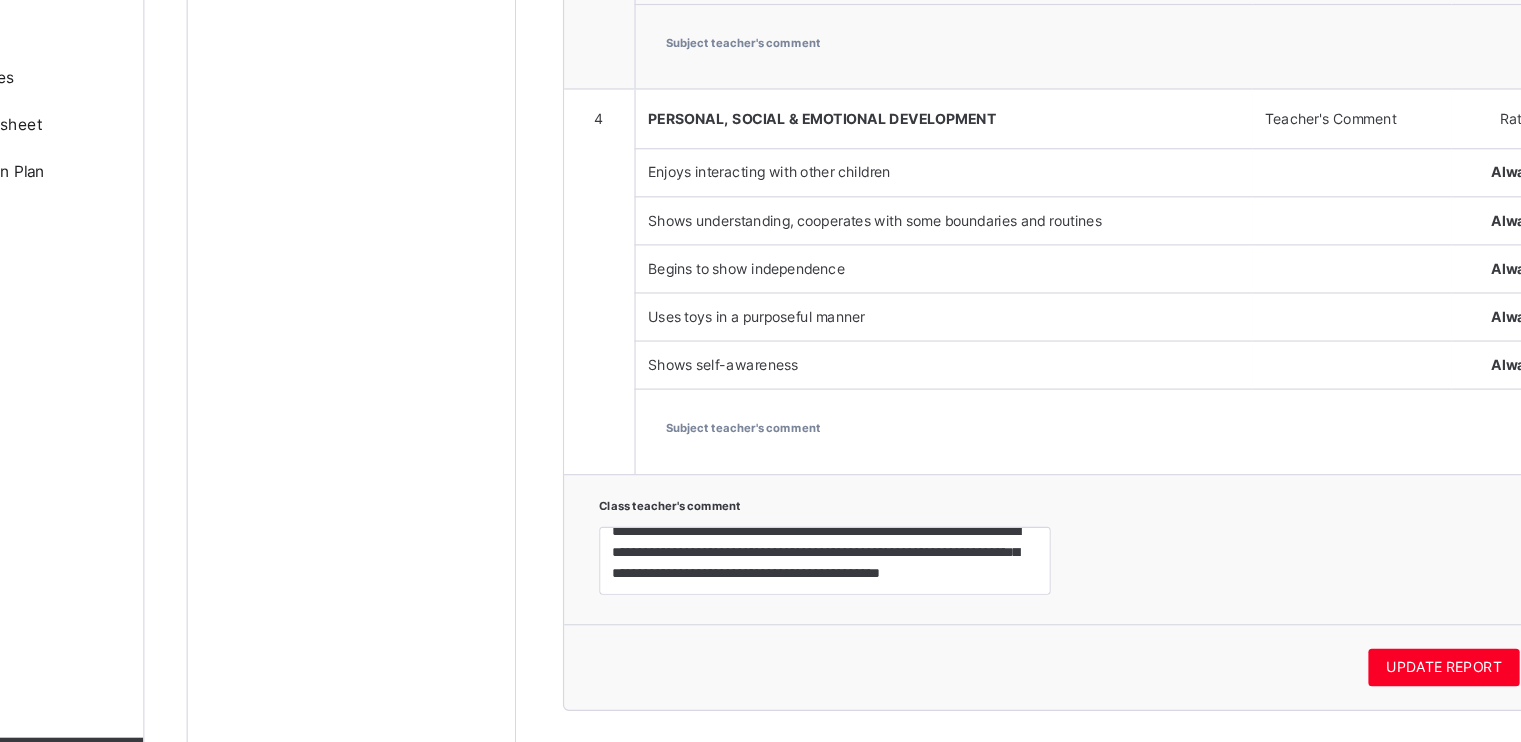 scroll, scrollTop: 1498, scrollLeft: 0, axis: vertical 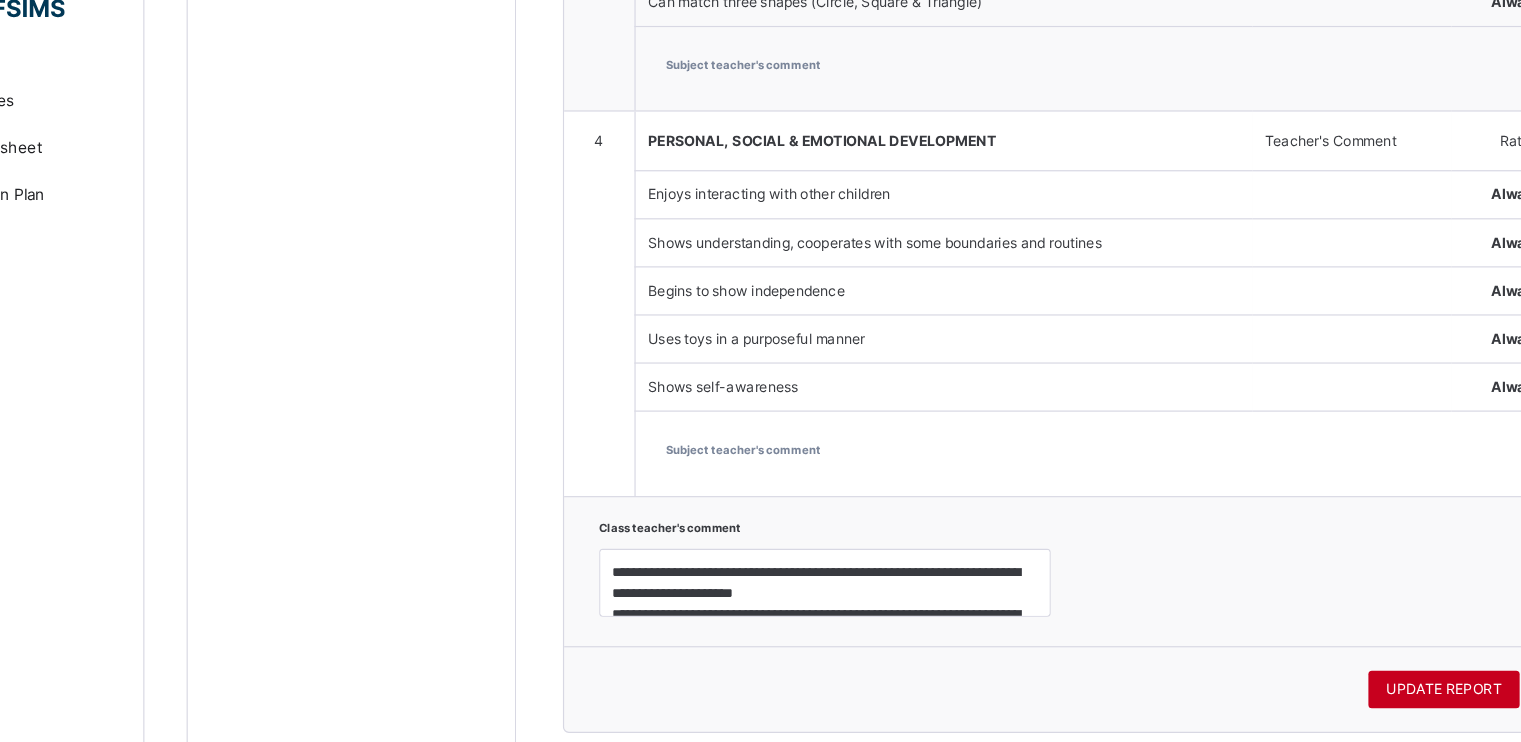 click on "UPDATE REPORT" at bounding box center (1348, 622) 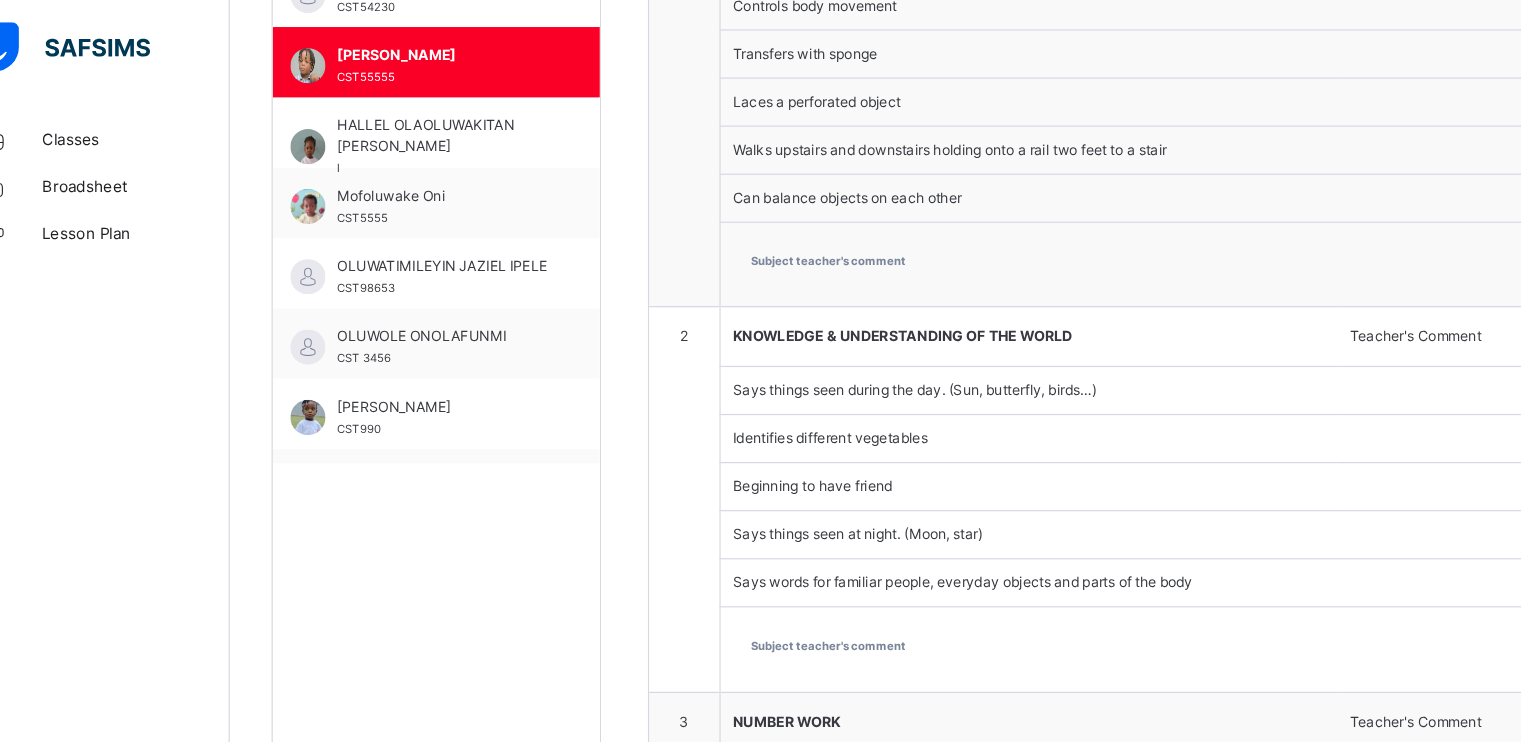 scroll, scrollTop: 706, scrollLeft: 0, axis: vertical 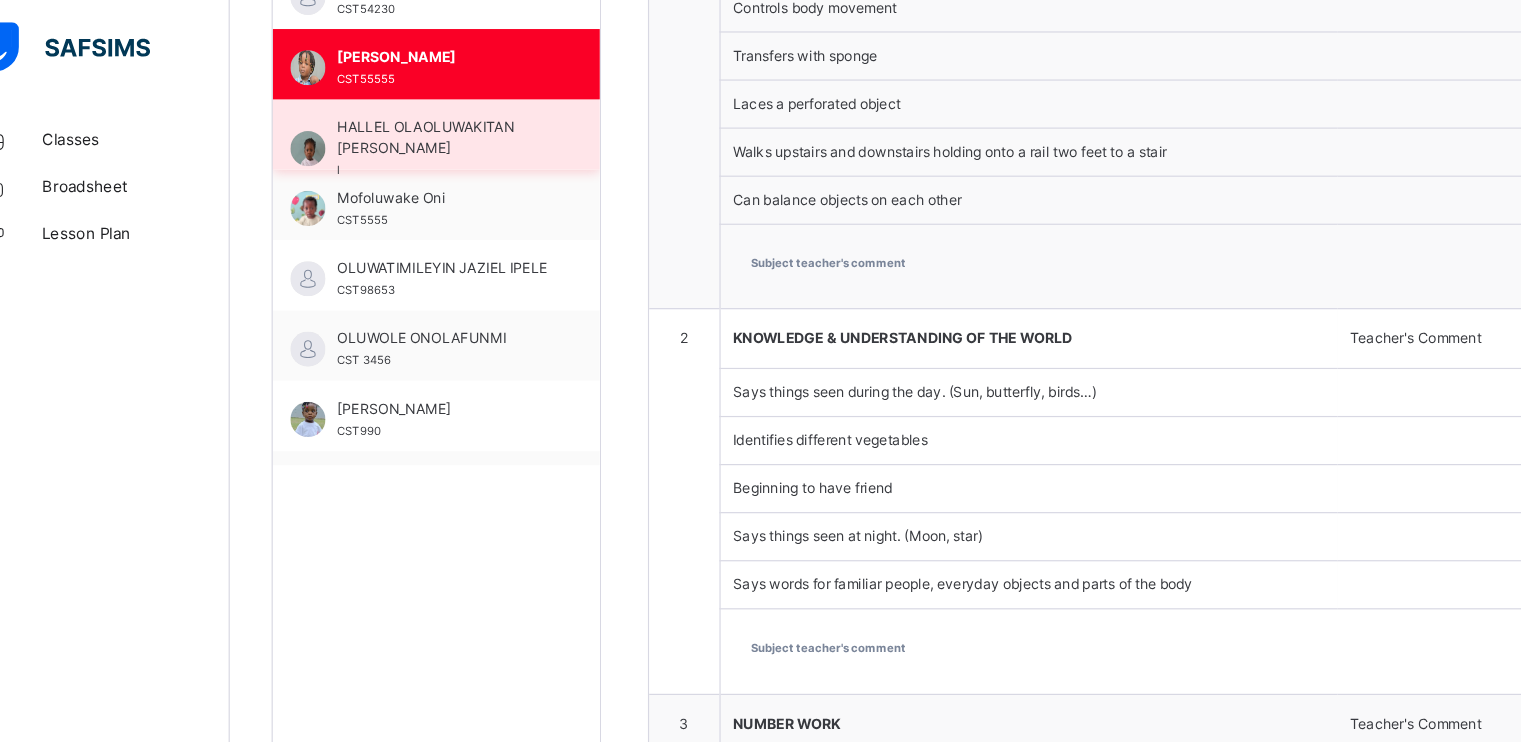 click on "HALLEL  OLAOLUWAKITAN [PERSON_NAME]" at bounding box center [421, 118] 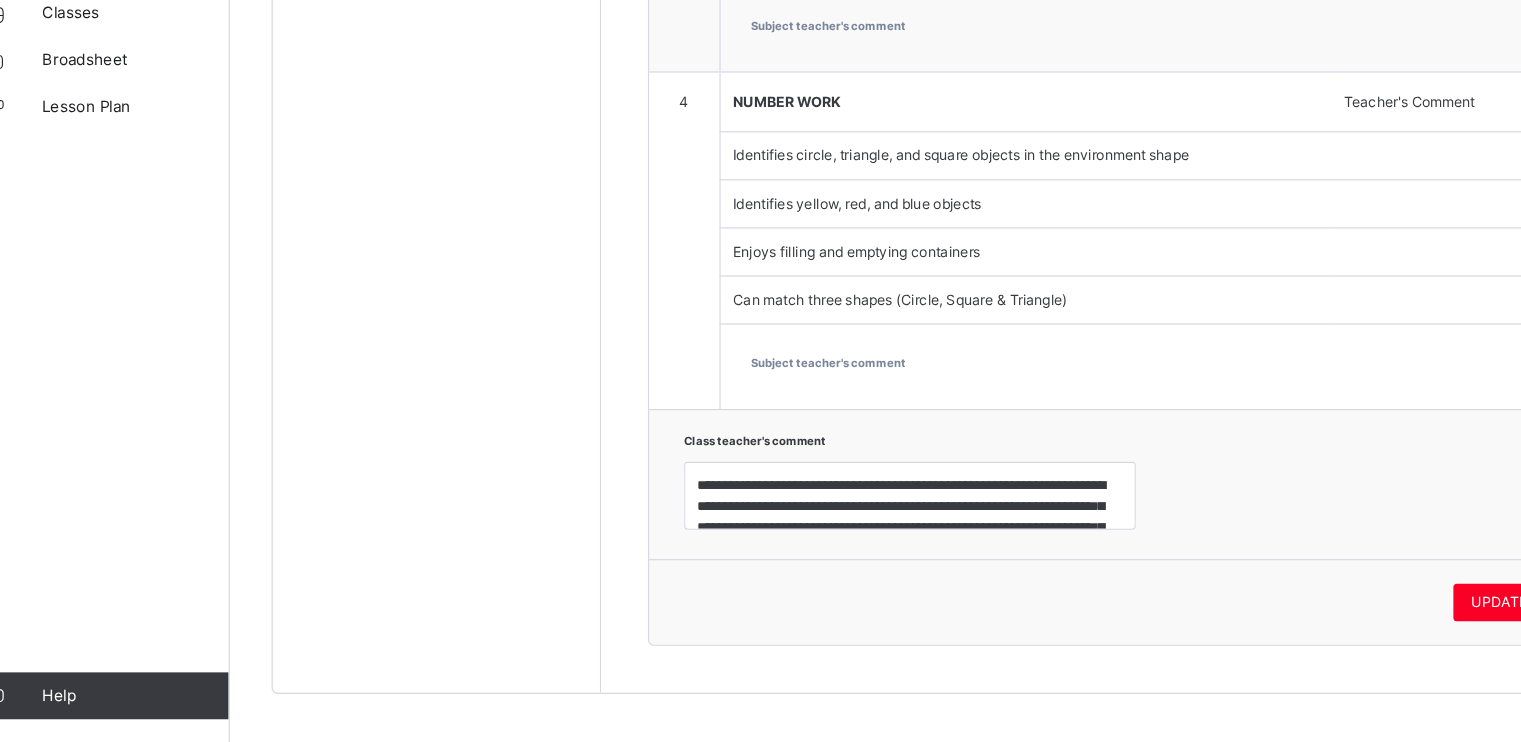 scroll, scrollTop: 1456, scrollLeft: 0, axis: vertical 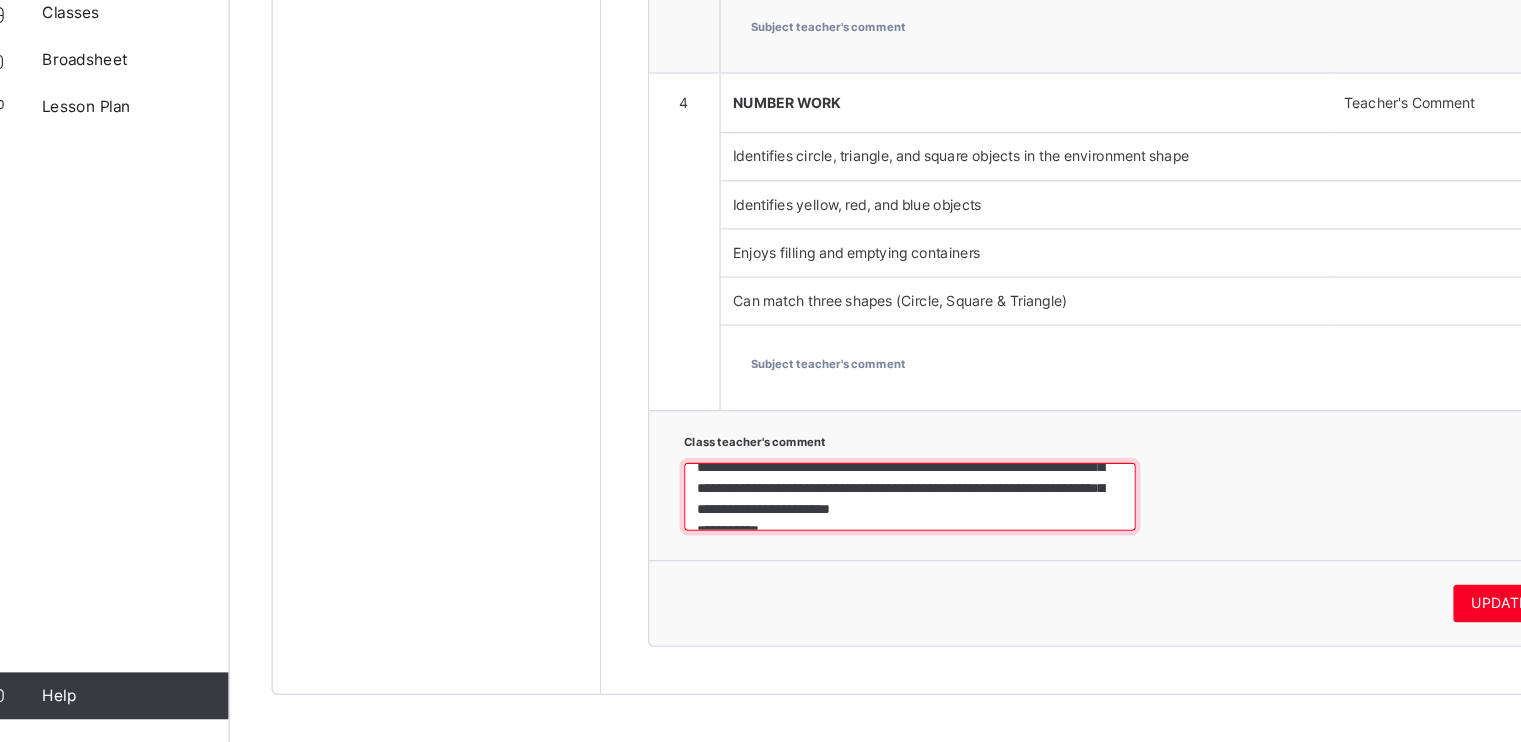 click on "**********" at bounding box center [820, 532] 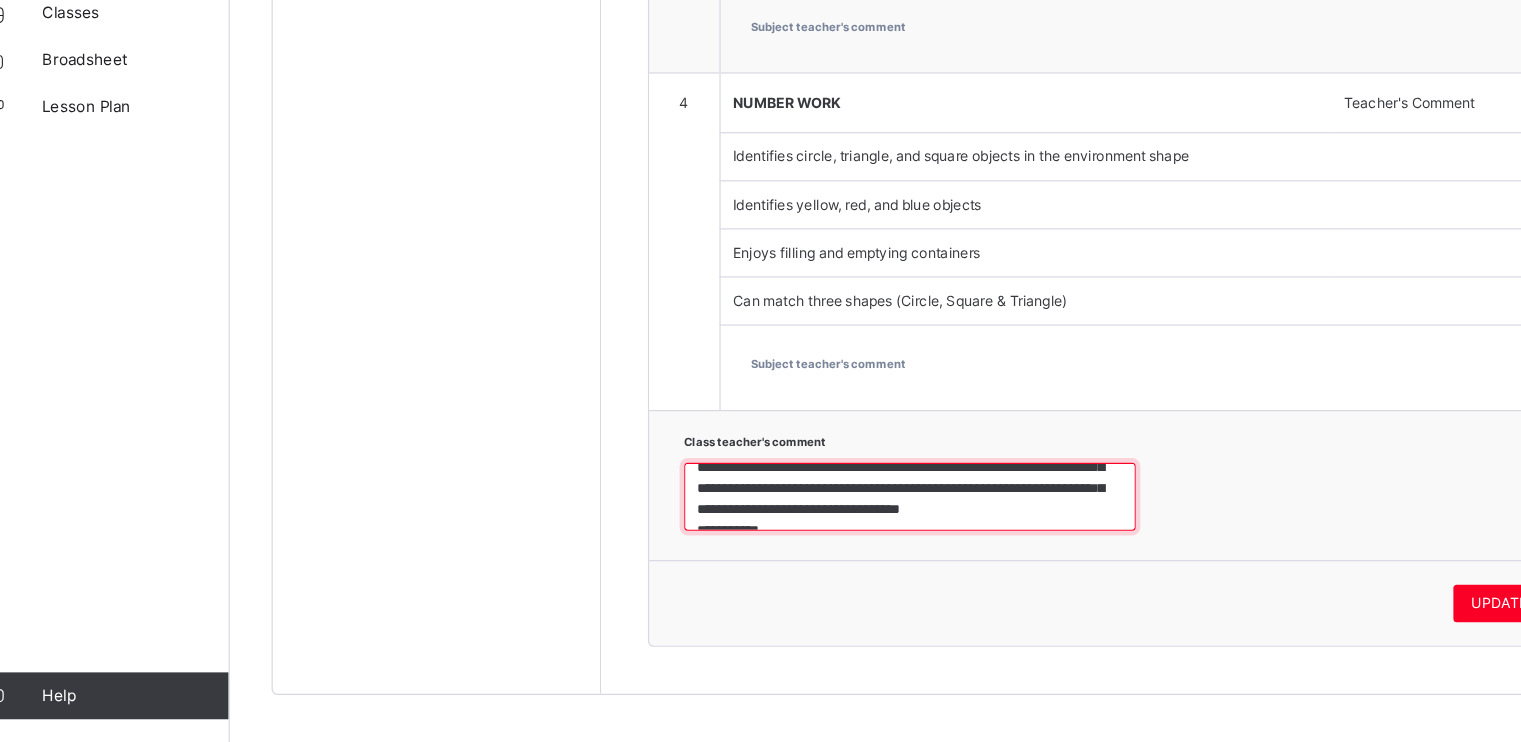type on "**********" 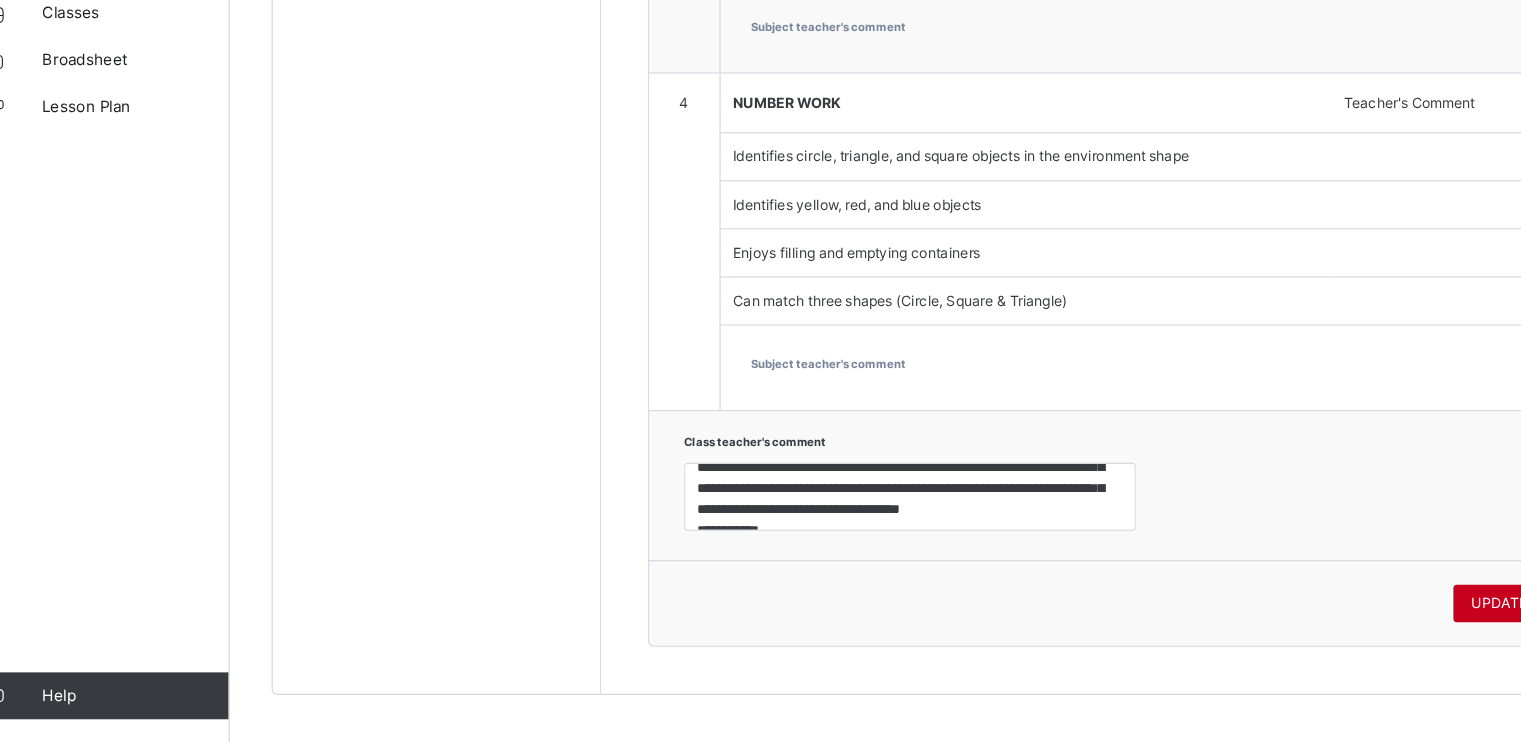click on "UPDATE REPORT" at bounding box center [1348, 623] 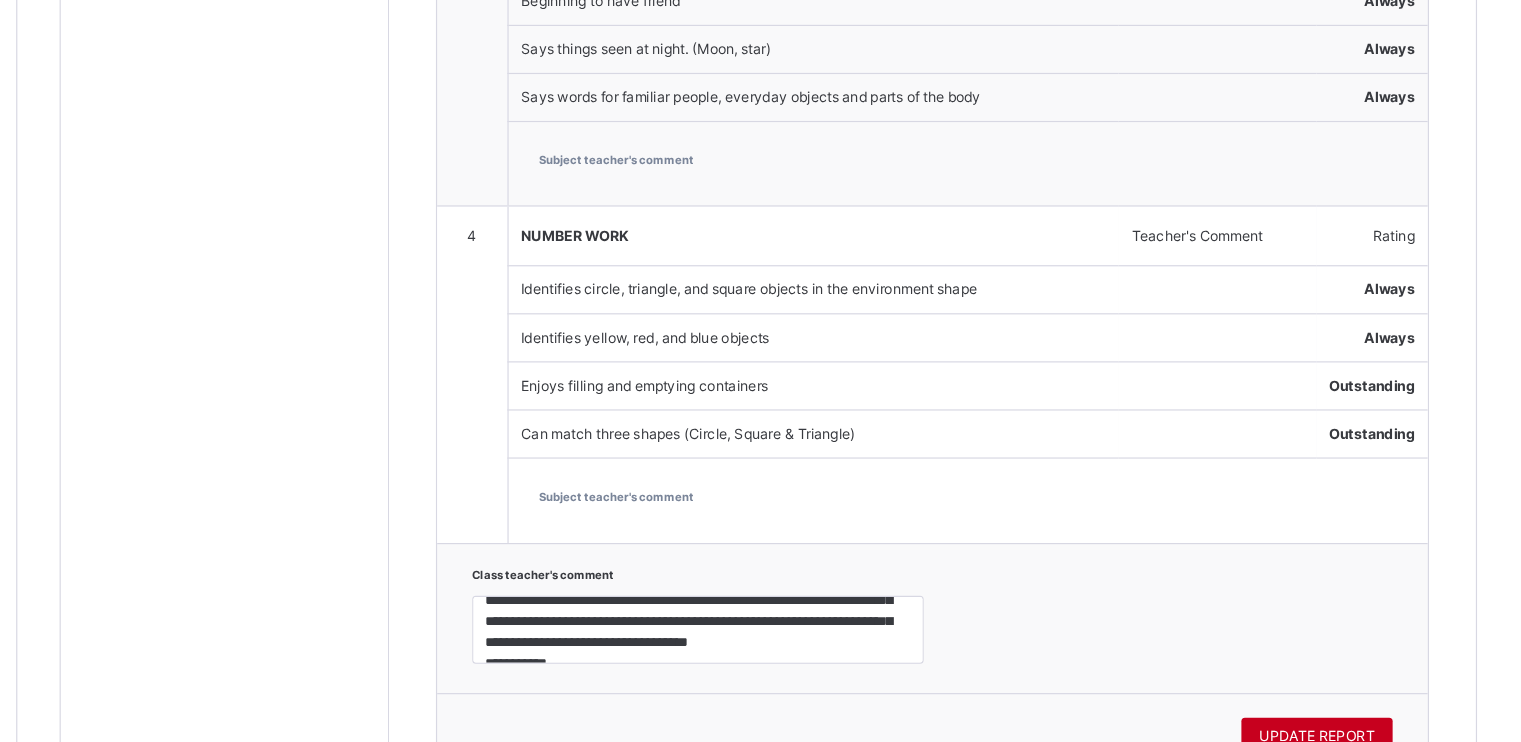 scroll, scrollTop: 1448, scrollLeft: 0, axis: vertical 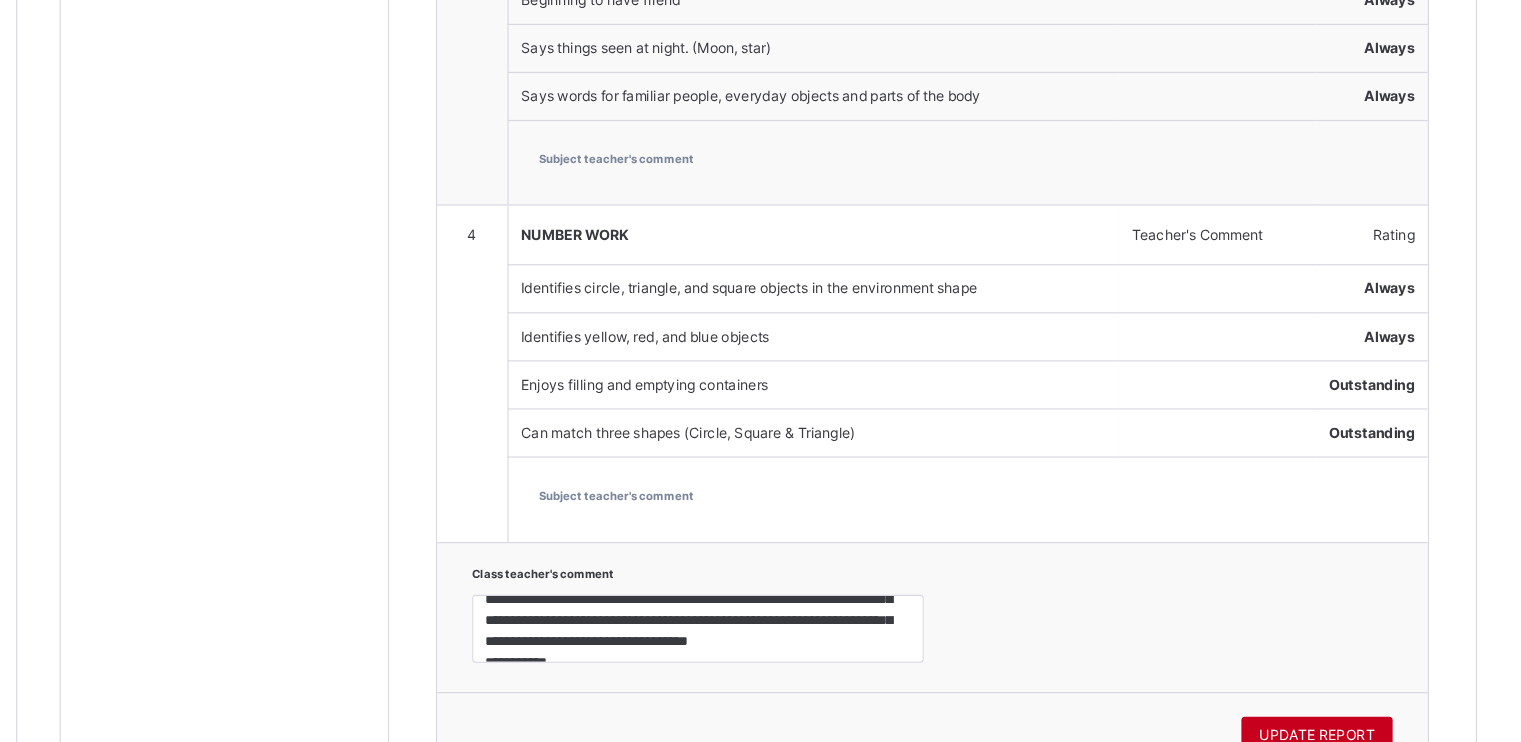 click on "UPDATE REPORT" at bounding box center (1348, 631) 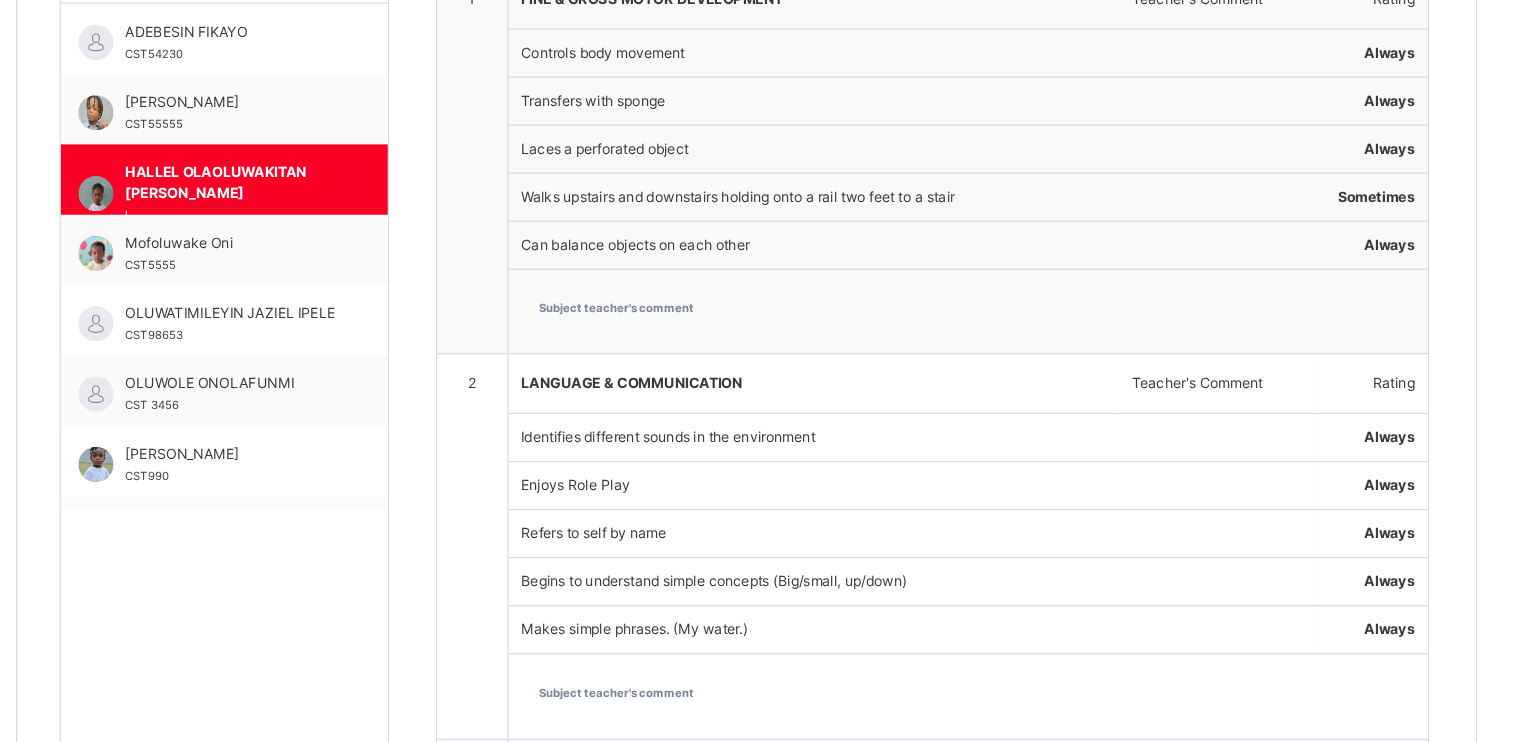 scroll, scrollTop: 654, scrollLeft: 0, axis: vertical 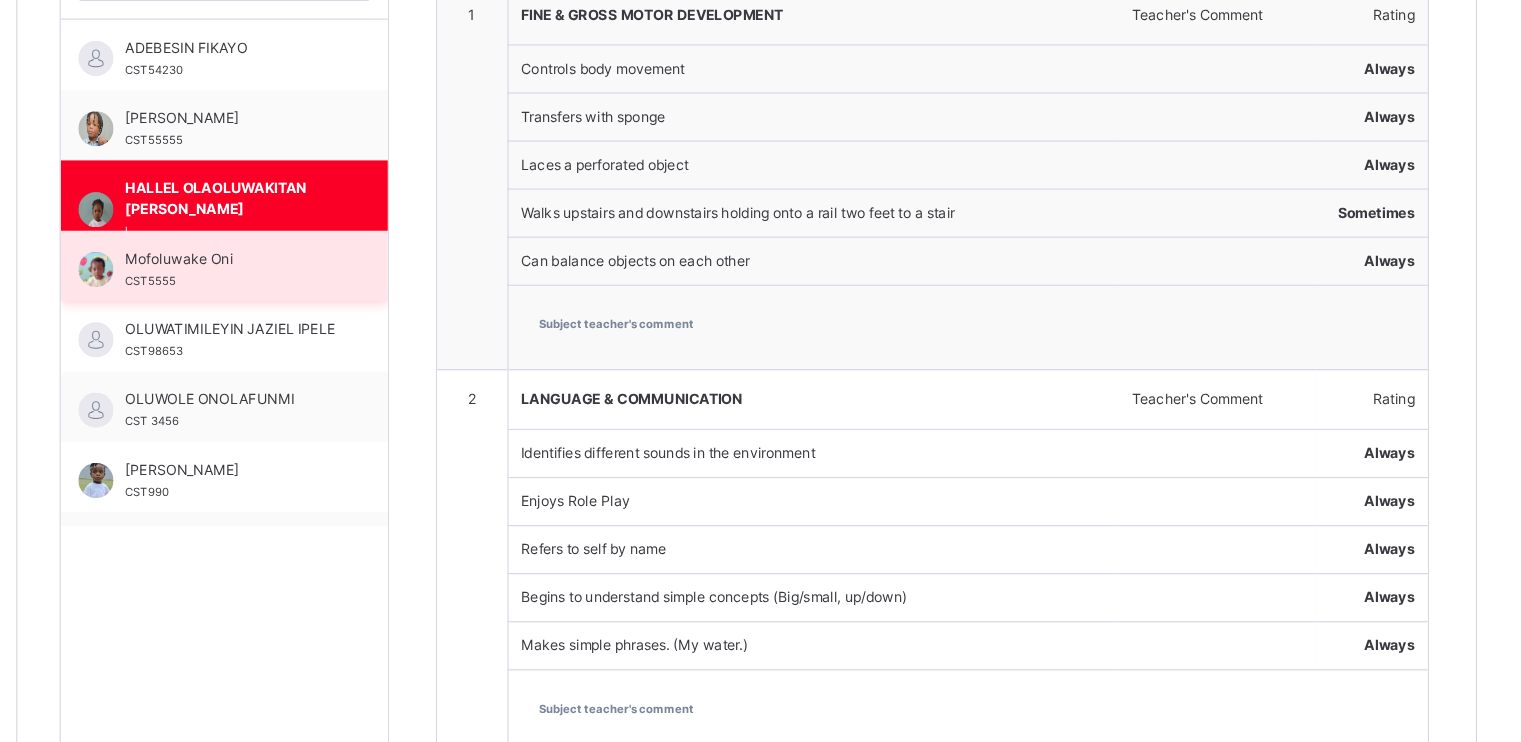 click on "Mofoluwake  Oni" at bounding box center [421, 221] 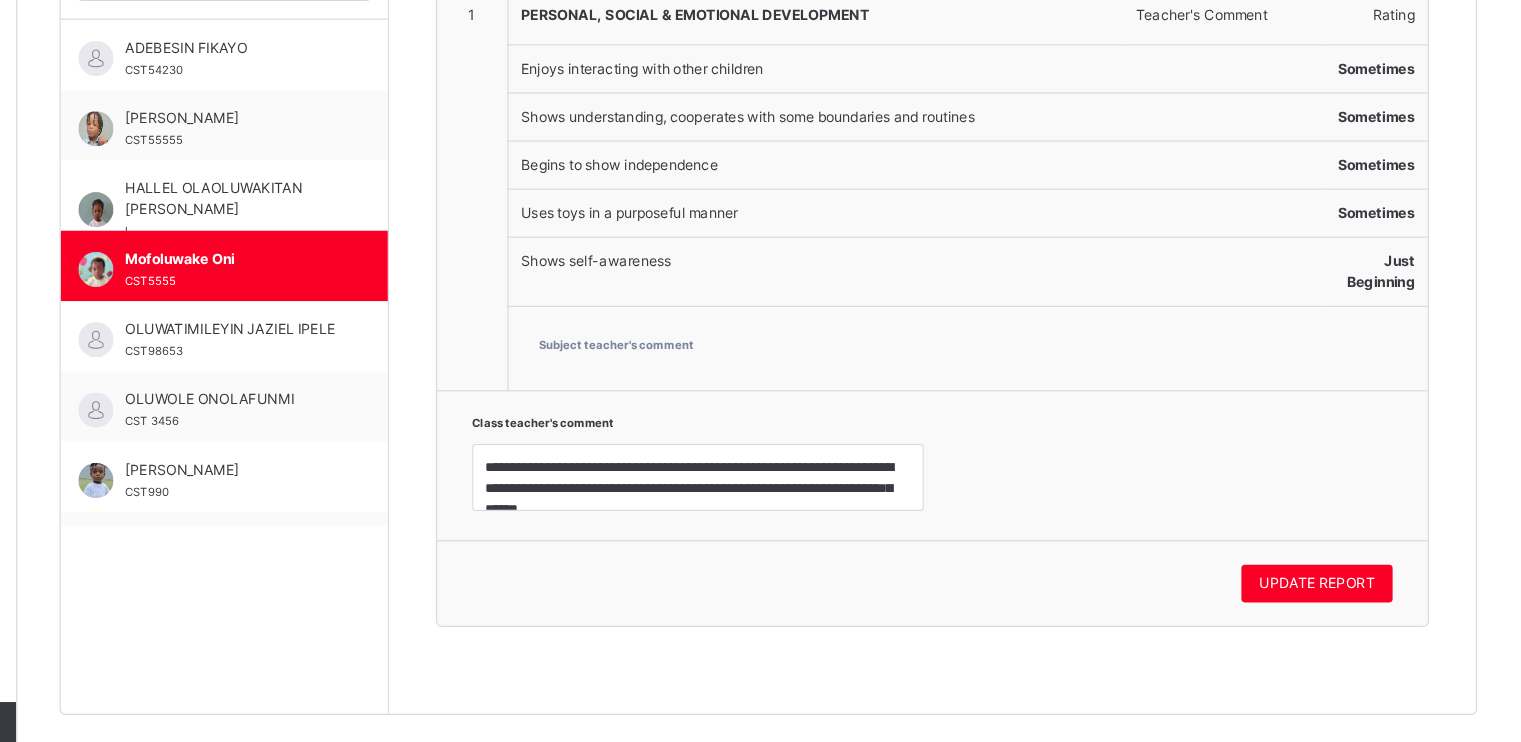 scroll, scrollTop: 571, scrollLeft: 0, axis: vertical 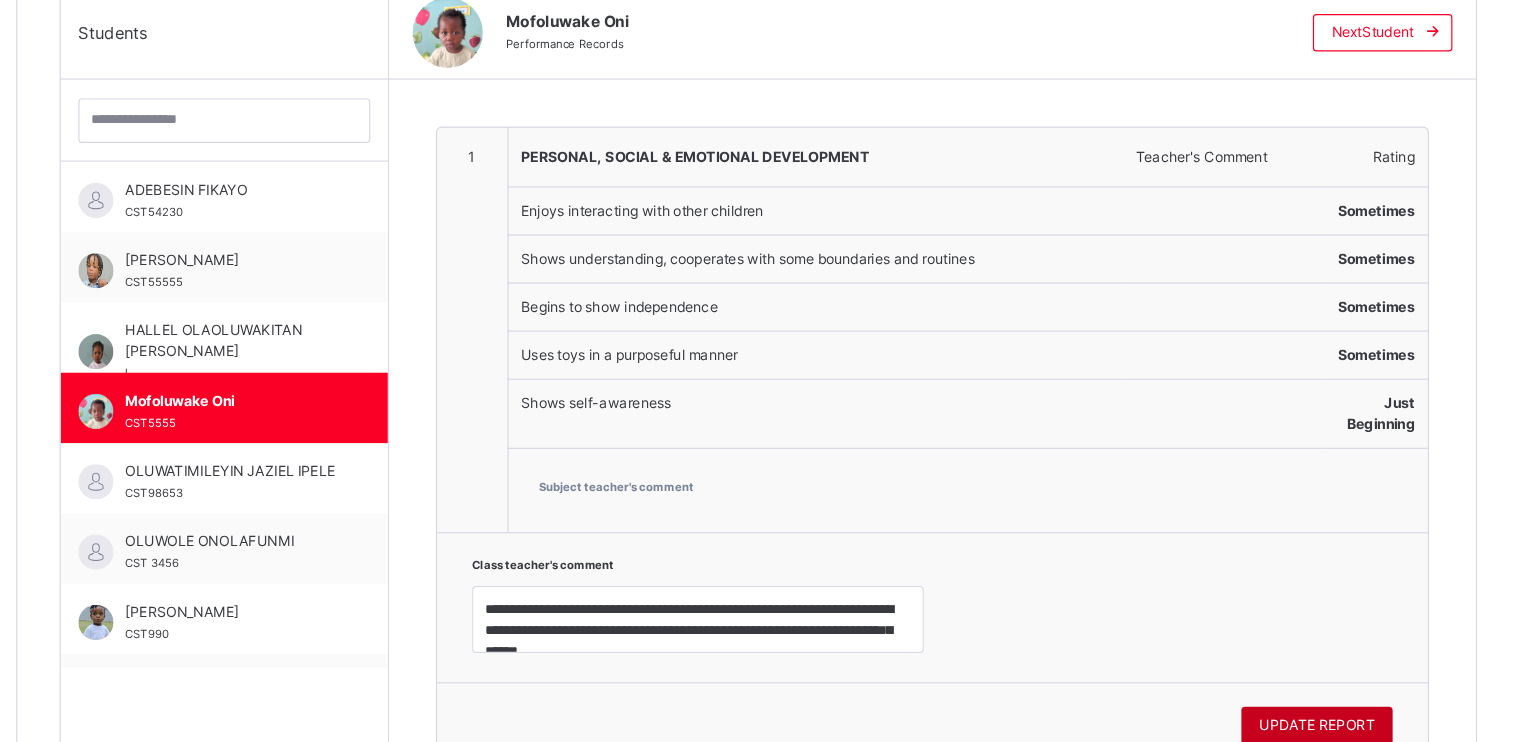 click on "UPDATE REPORT" at bounding box center [1348, 619] 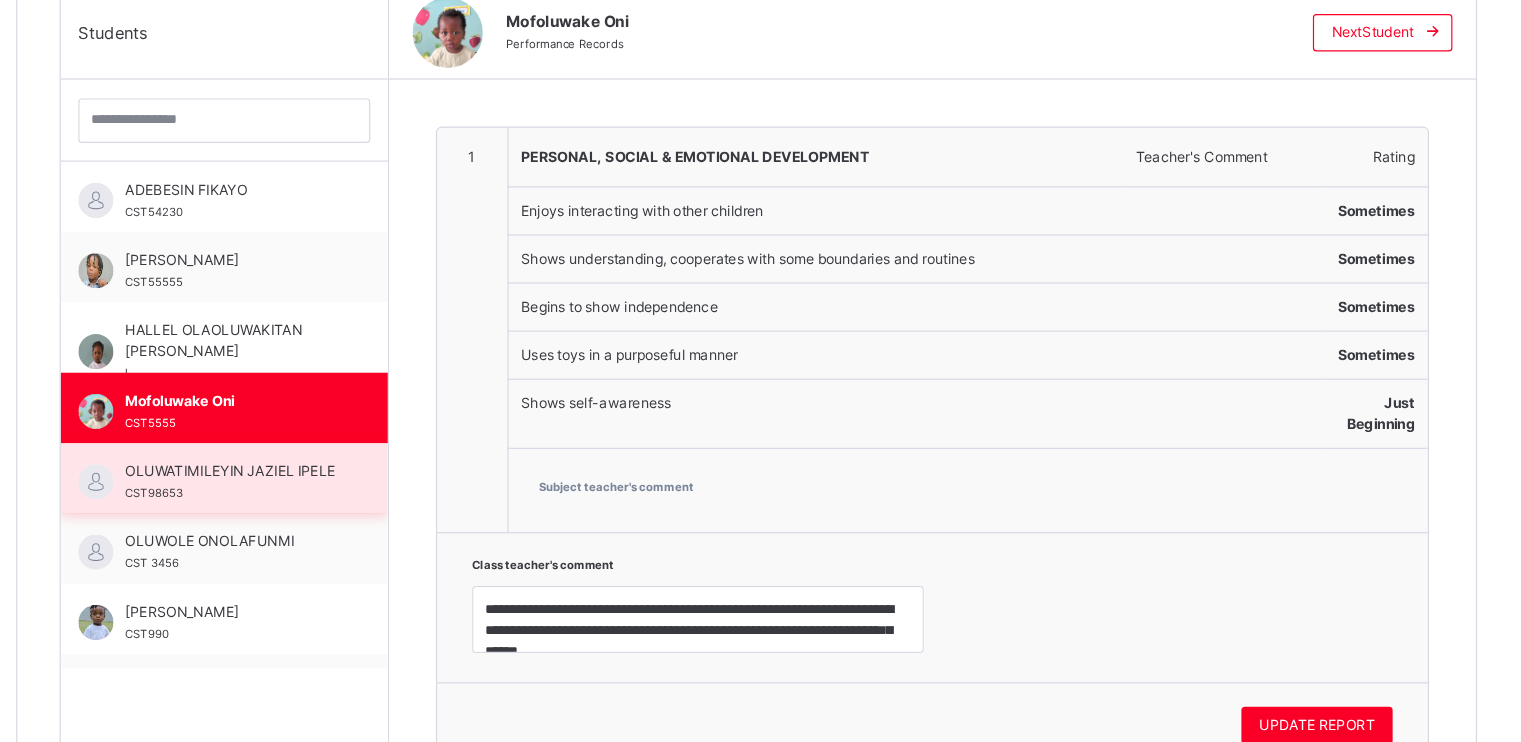click on "OLUWATIMILEYIN JAZIEL IPELE" at bounding box center [421, 402] 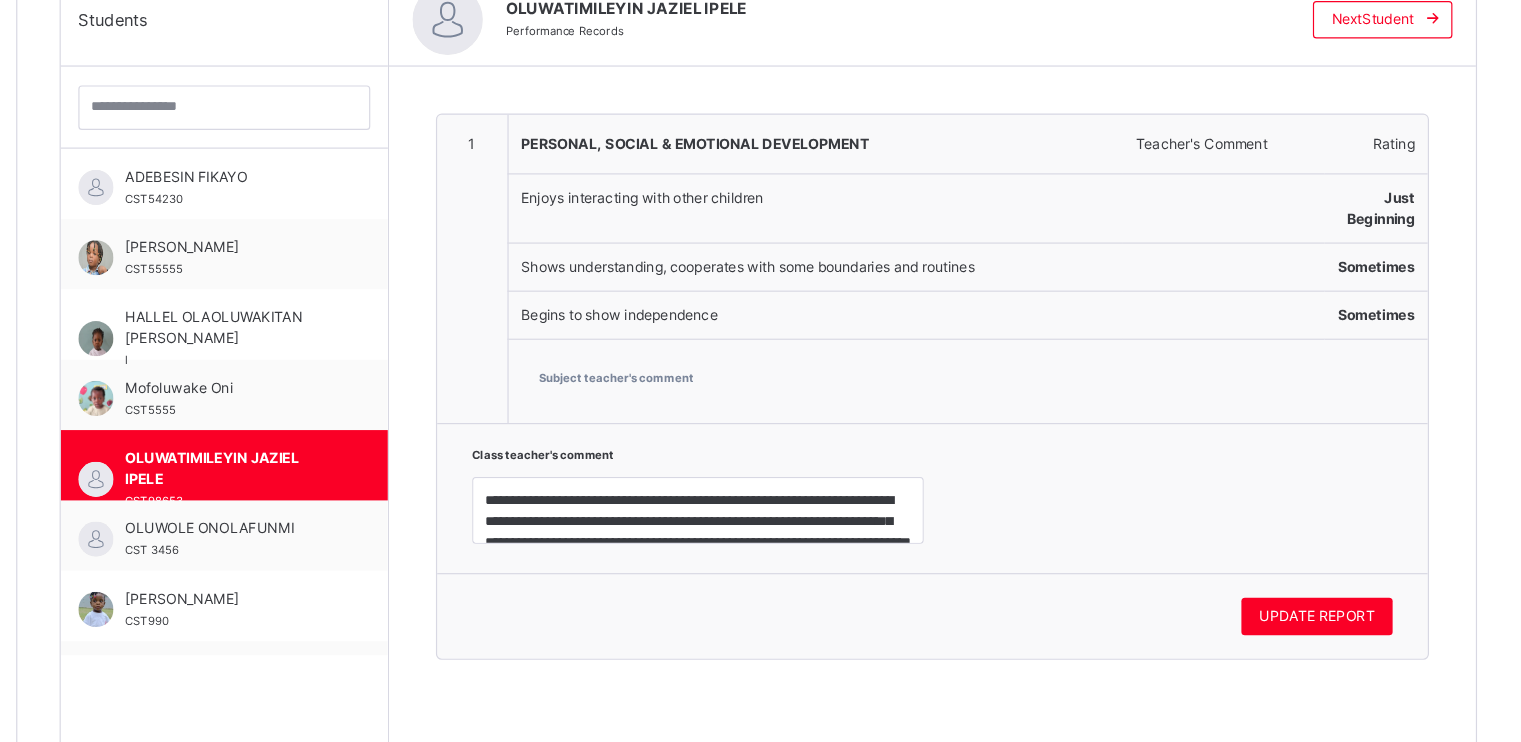 scroll, scrollTop: 533, scrollLeft: 0, axis: vertical 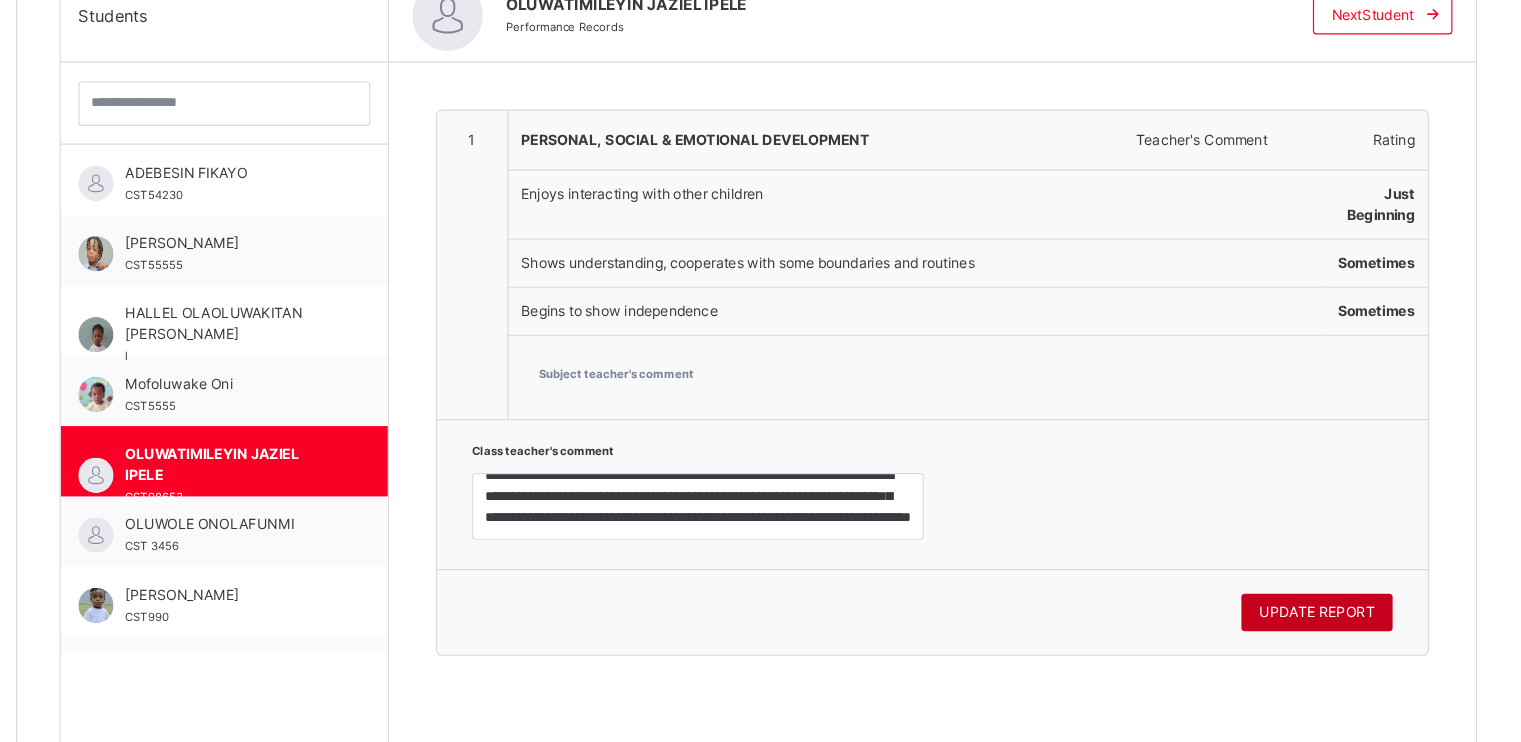 click on "UPDATE REPORT" at bounding box center [1348, 537] 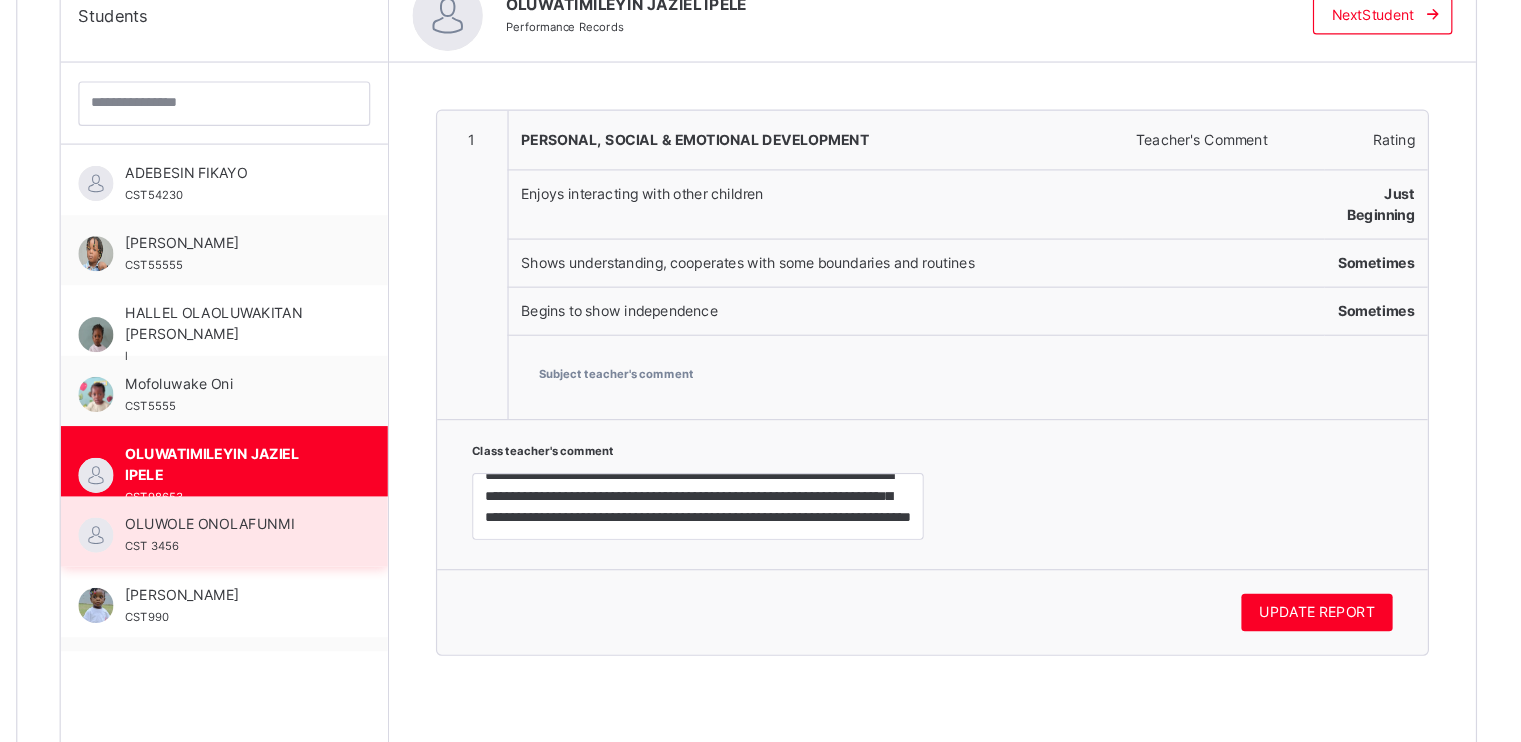 click on "OLUWOLE  ONOLAFUNMI" at bounding box center (421, 462) 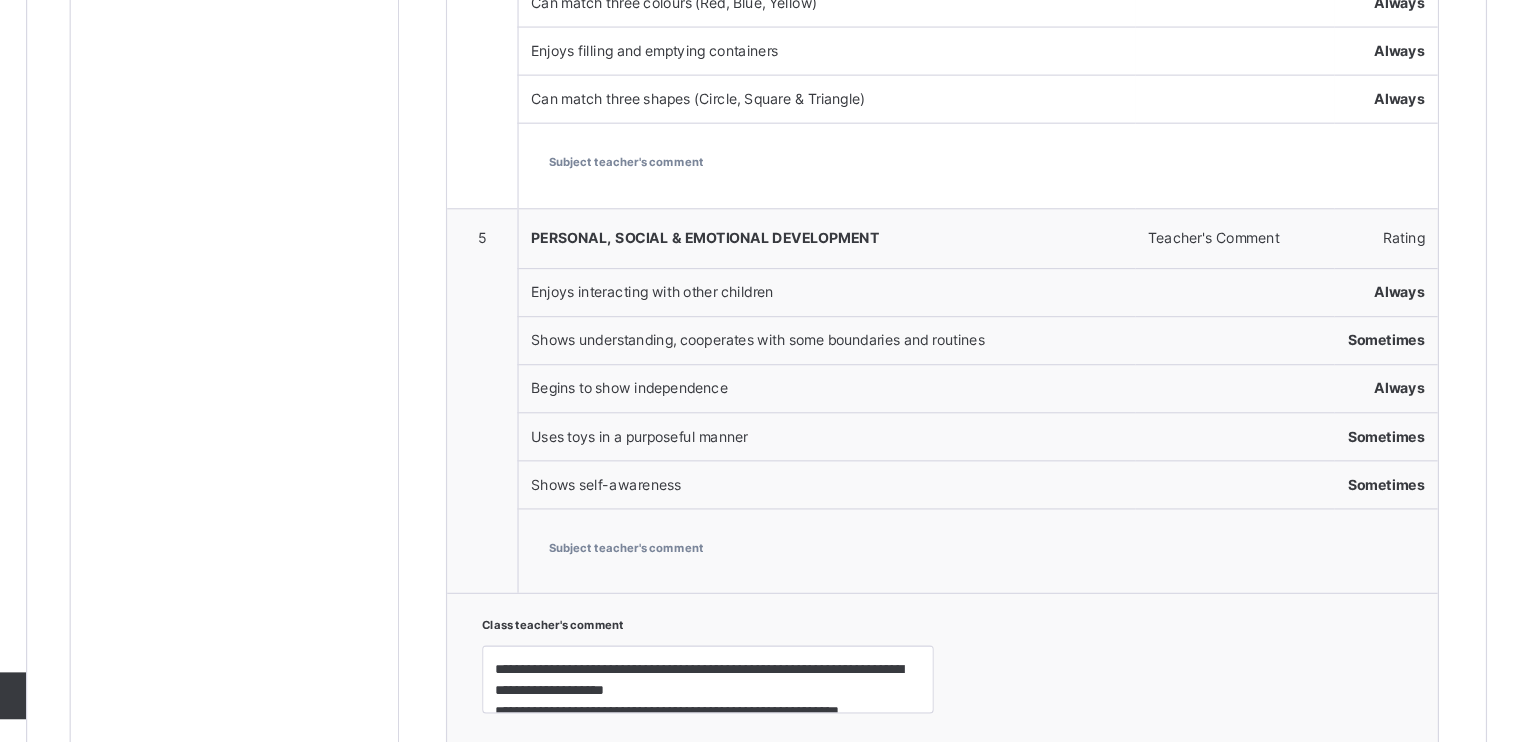 scroll, scrollTop: 1844, scrollLeft: 0, axis: vertical 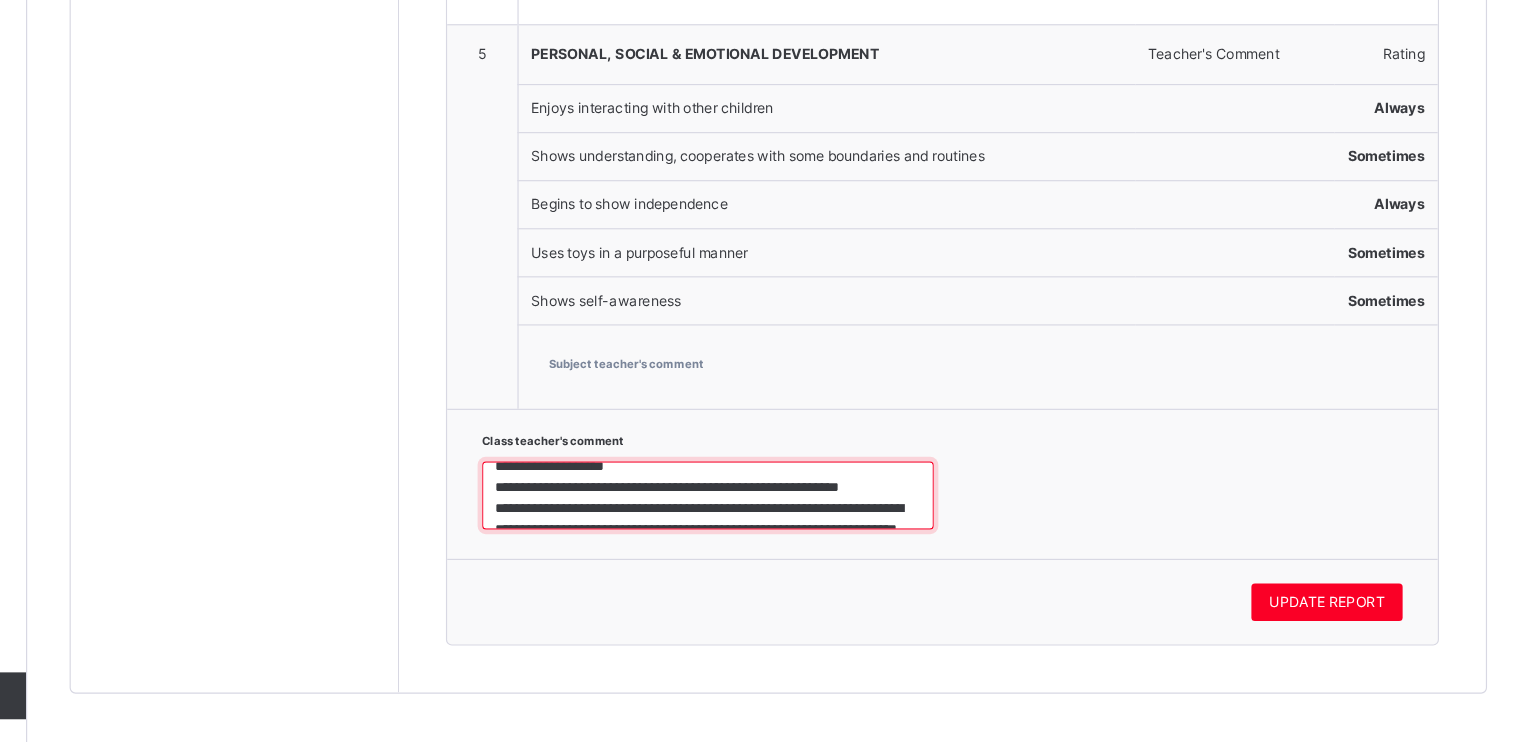 click on "**********" at bounding box center [820, 531] 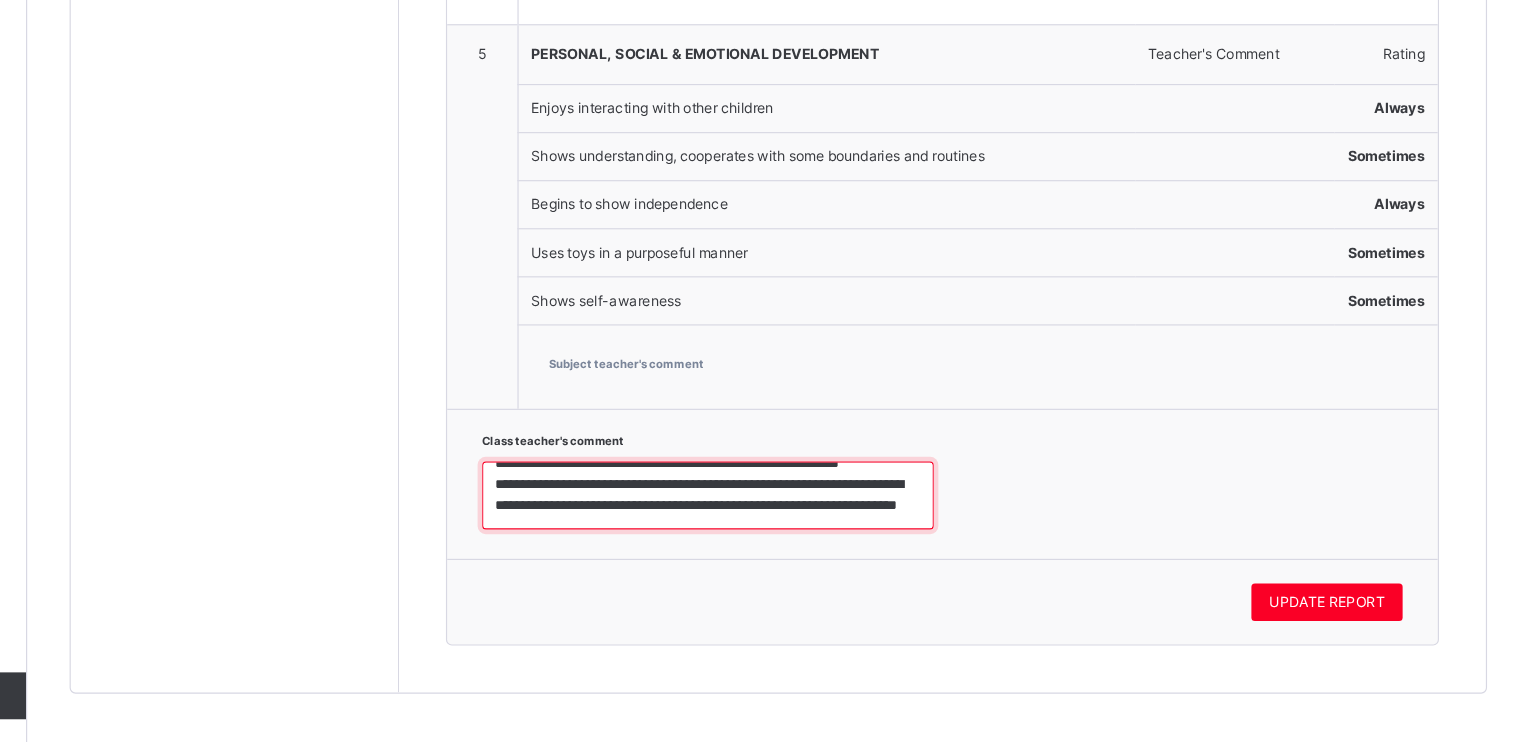 scroll, scrollTop: 1843, scrollLeft: 0, axis: vertical 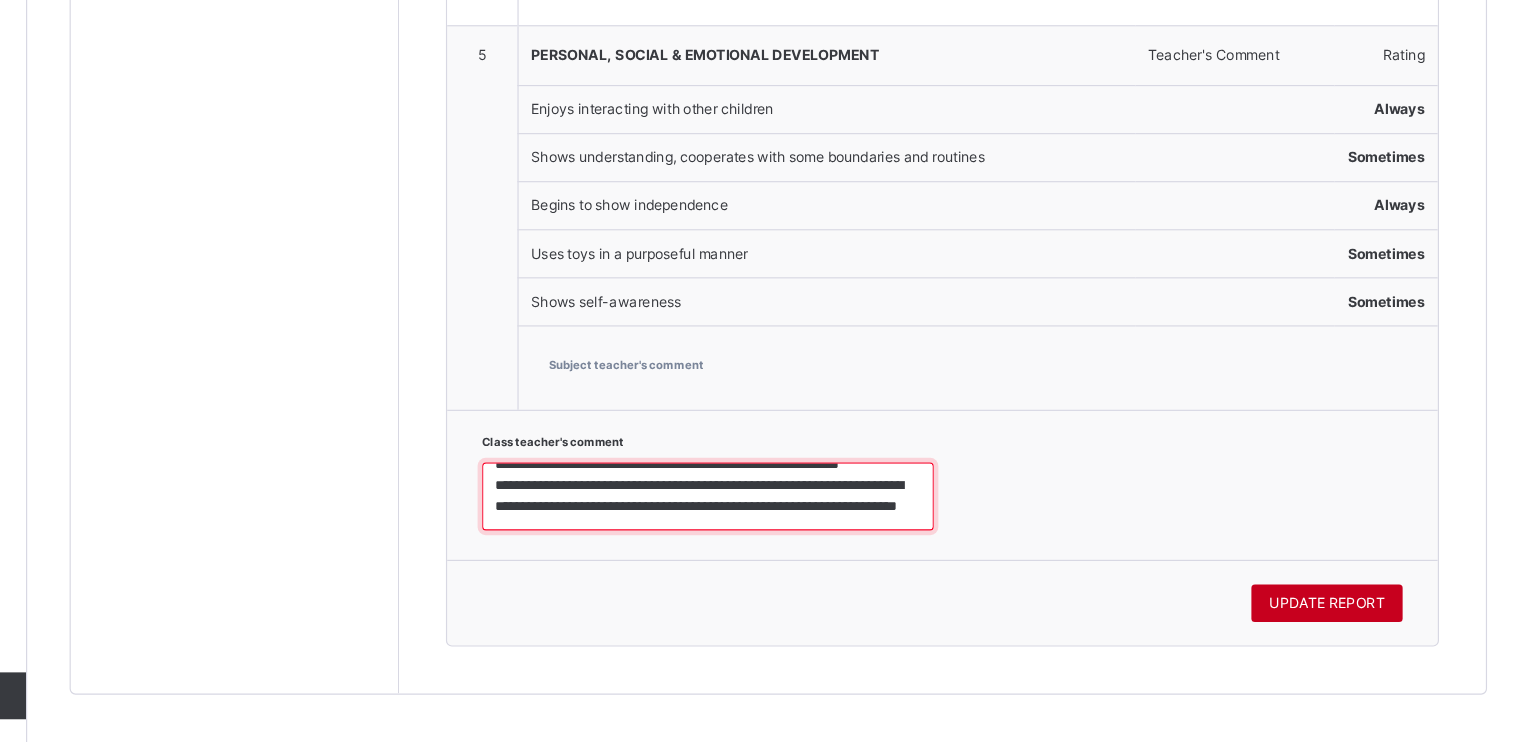type on "**********" 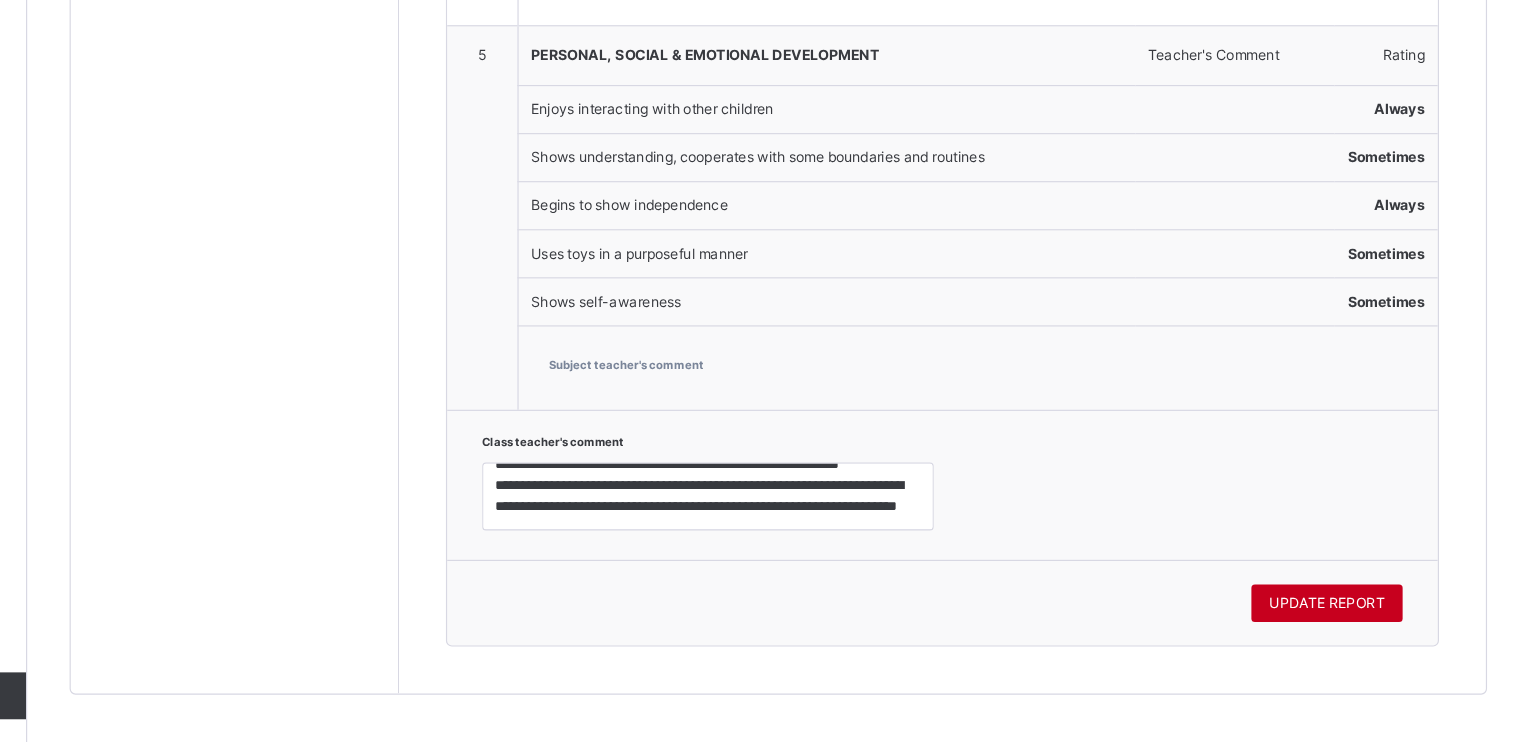 click on "UPDATE REPORT" at bounding box center [1348, 623] 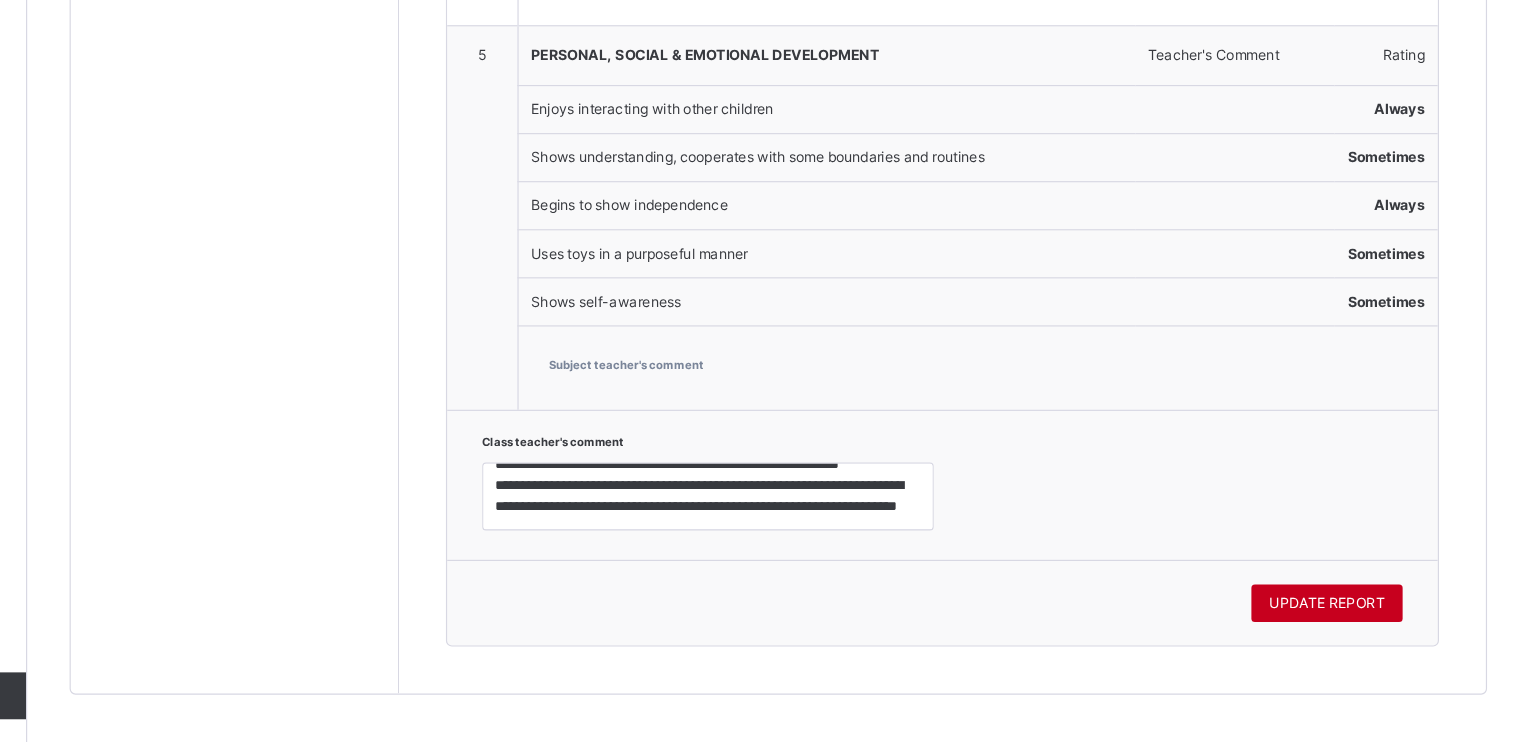 click on "UPDATE REPORT" at bounding box center [1348, 623] 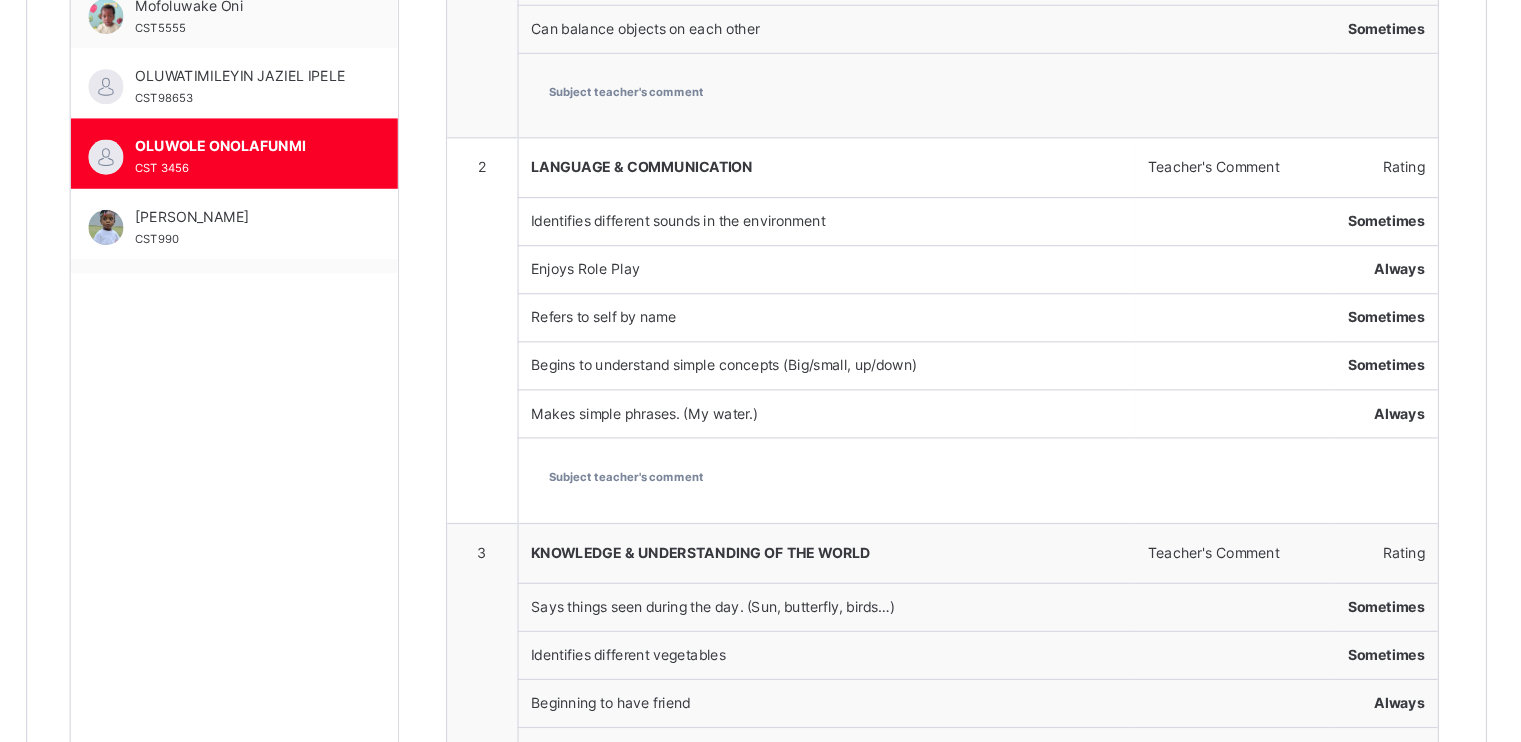 scroll, scrollTop: 868, scrollLeft: 0, axis: vertical 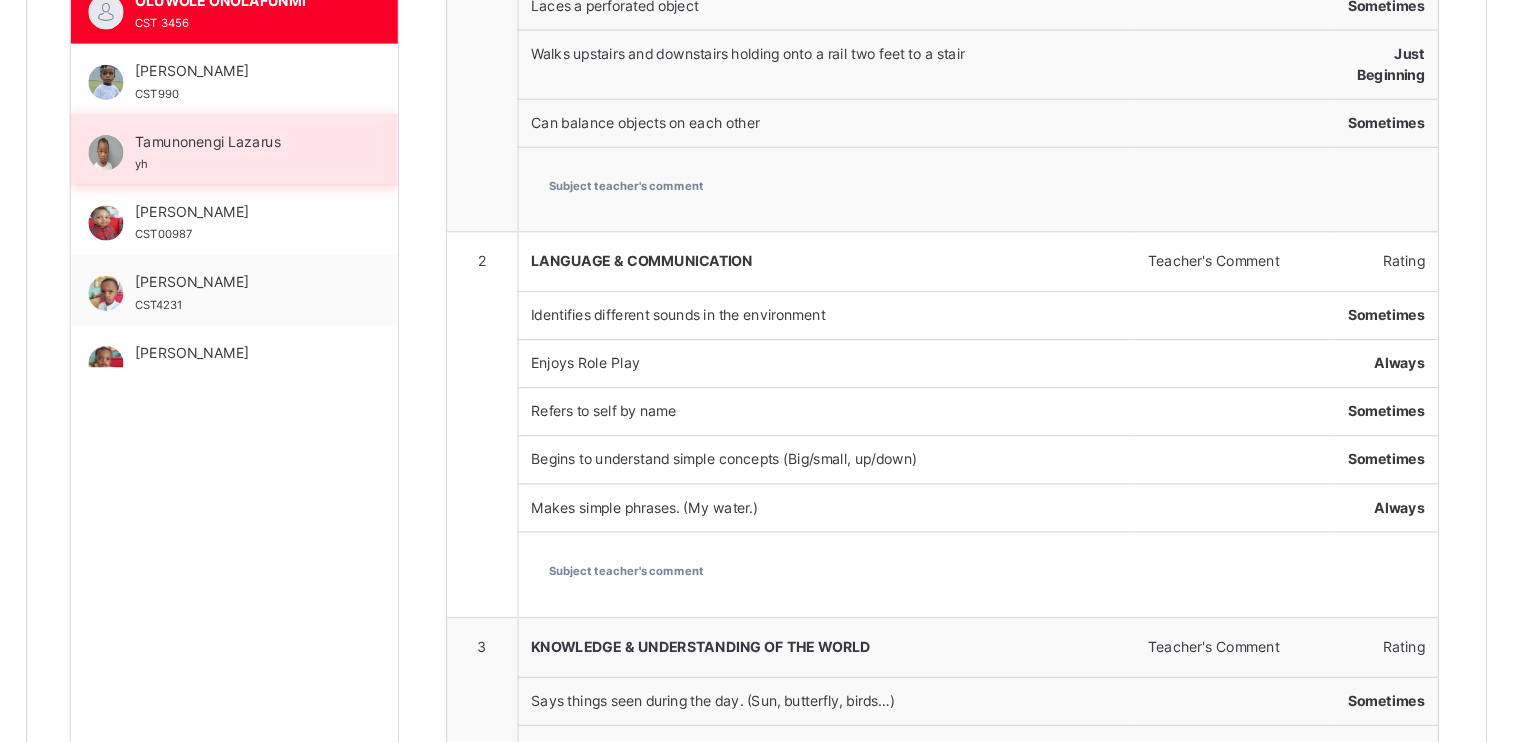 click on "Tamunonengi  Lazarus" at bounding box center [421, 121] 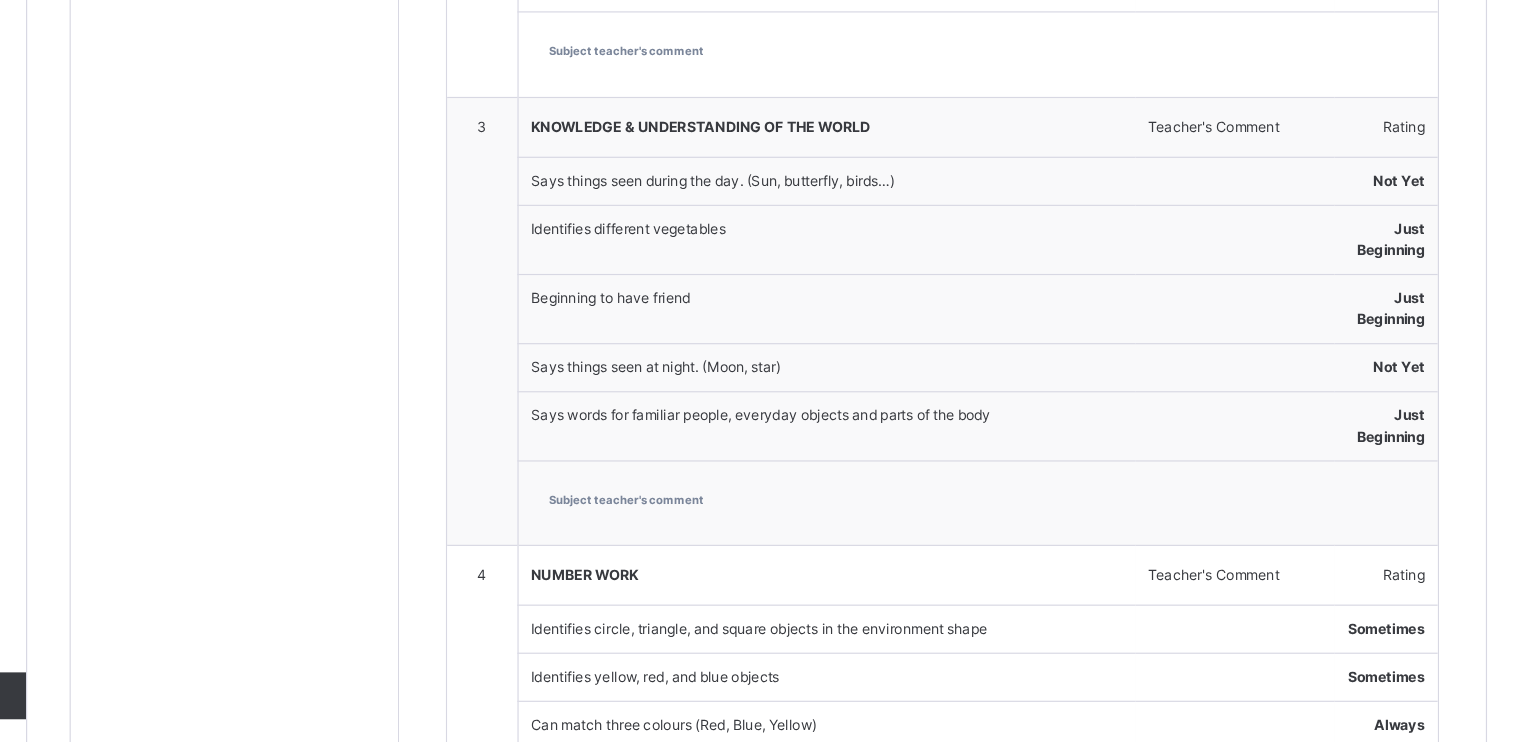 scroll, scrollTop: 1135, scrollLeft: 0, axis: vertical 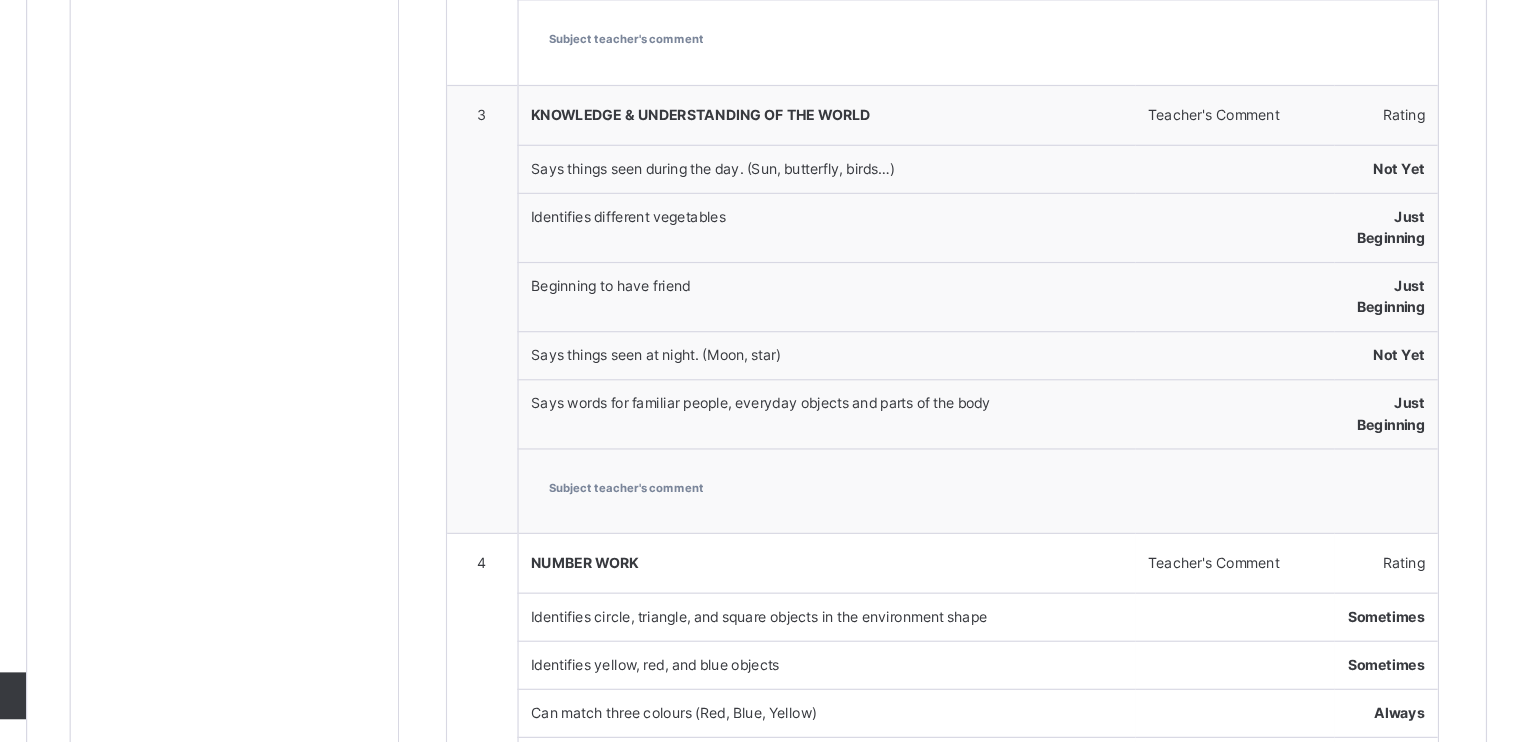 click on "Subject teacher's comment" at bounding box center [1051, 527] 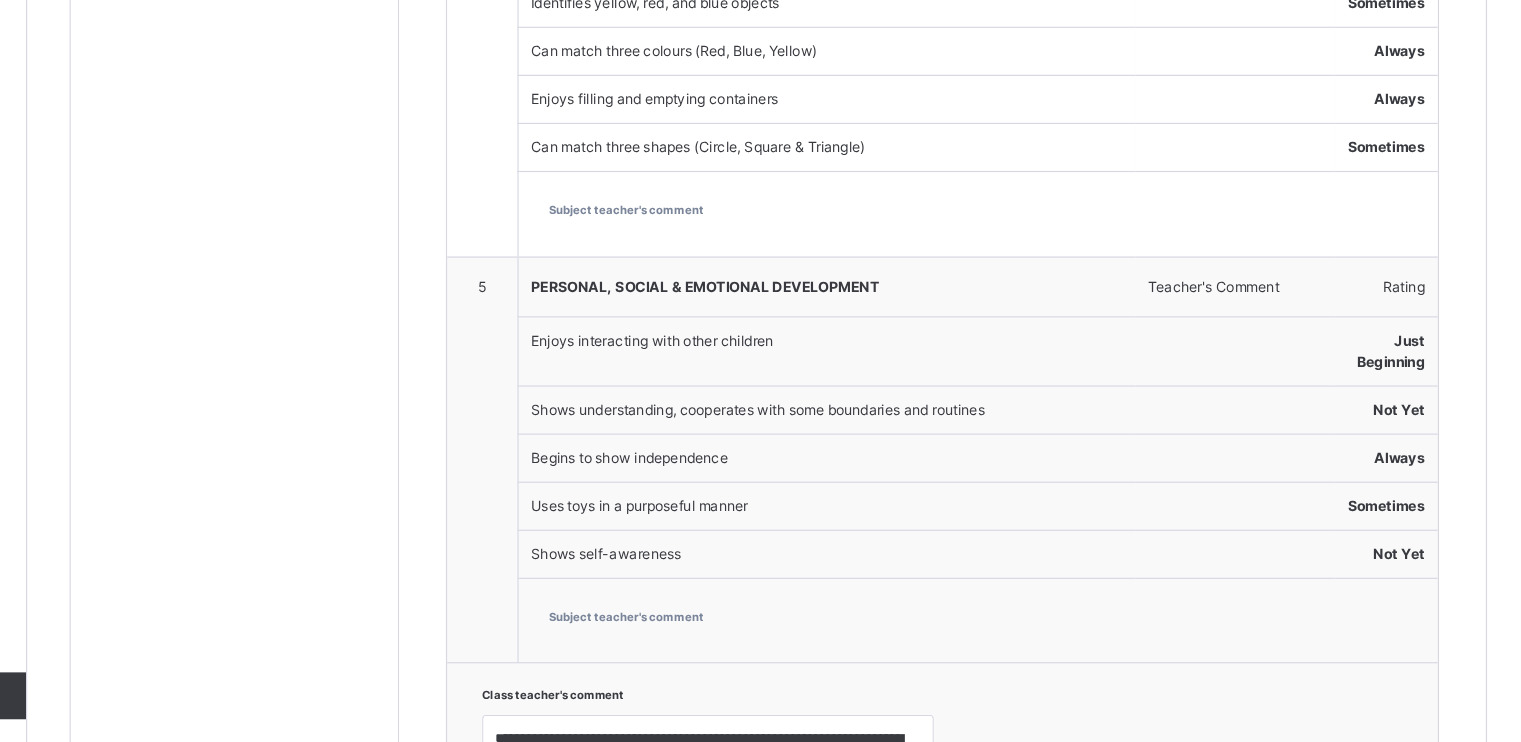 scroll, scrollTop: 1916, scrollLeft: 0, axis: vertical 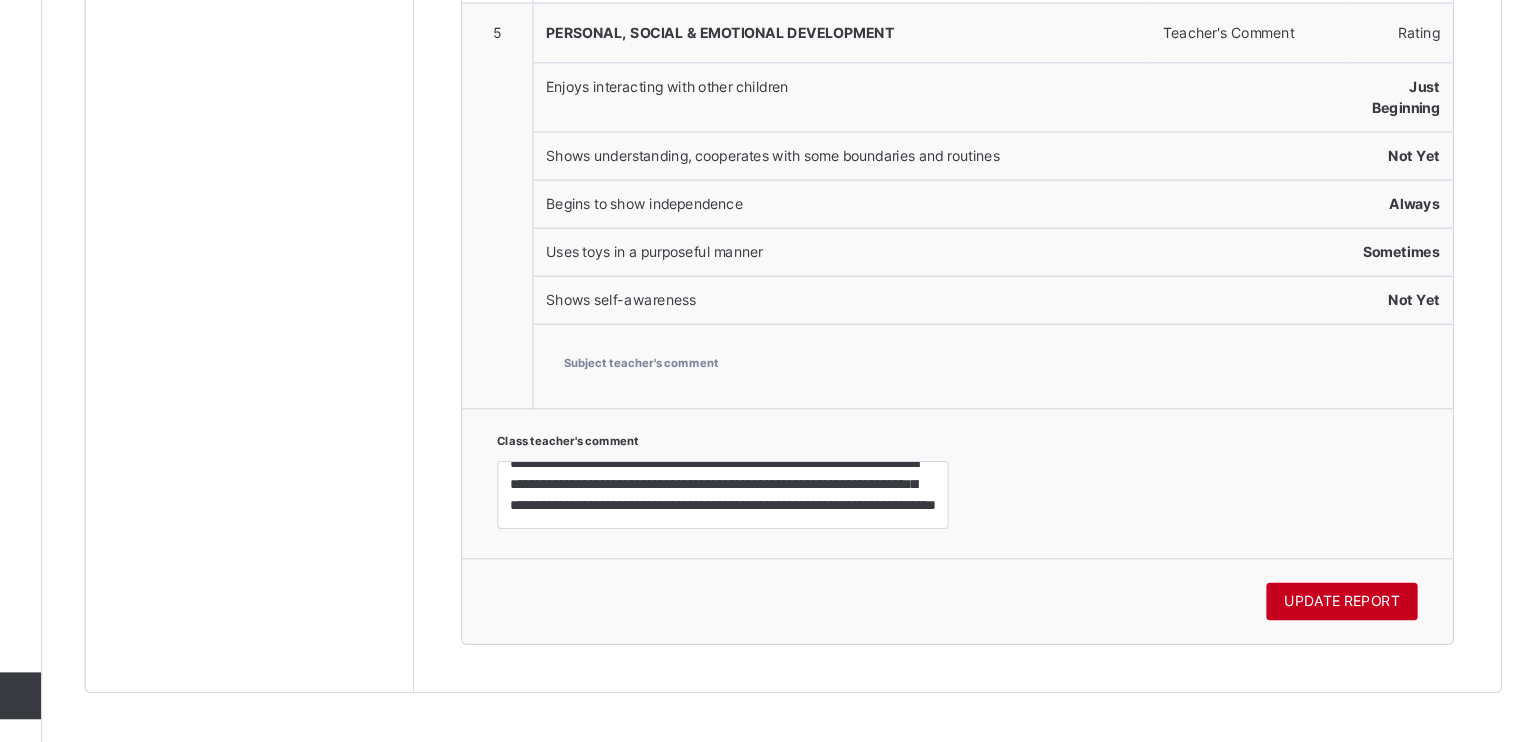 click on "UPDATE REPORT" at bounding box center (1348, 622) 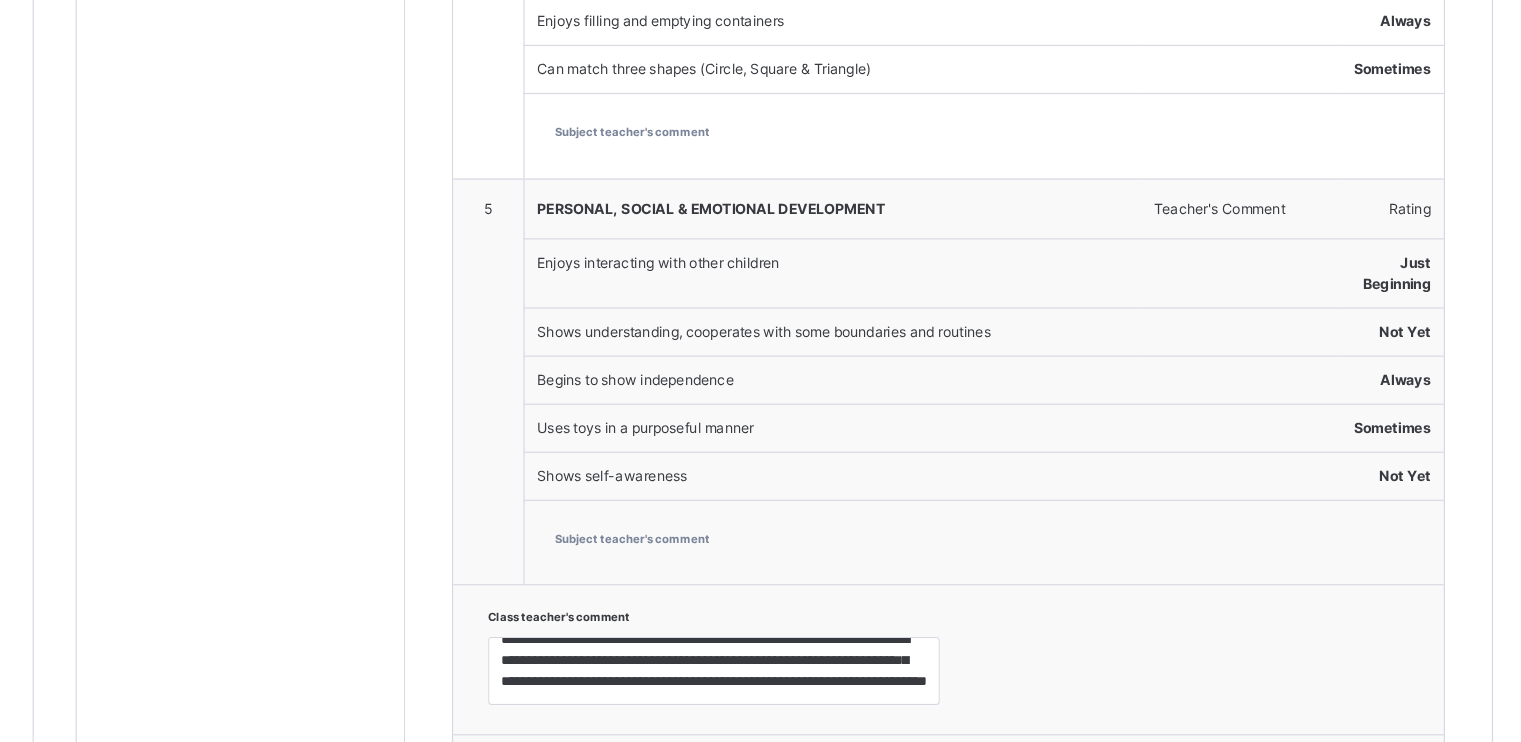 scroll, scrollTop: 1864, scrollLeft: 0, axis: vertical 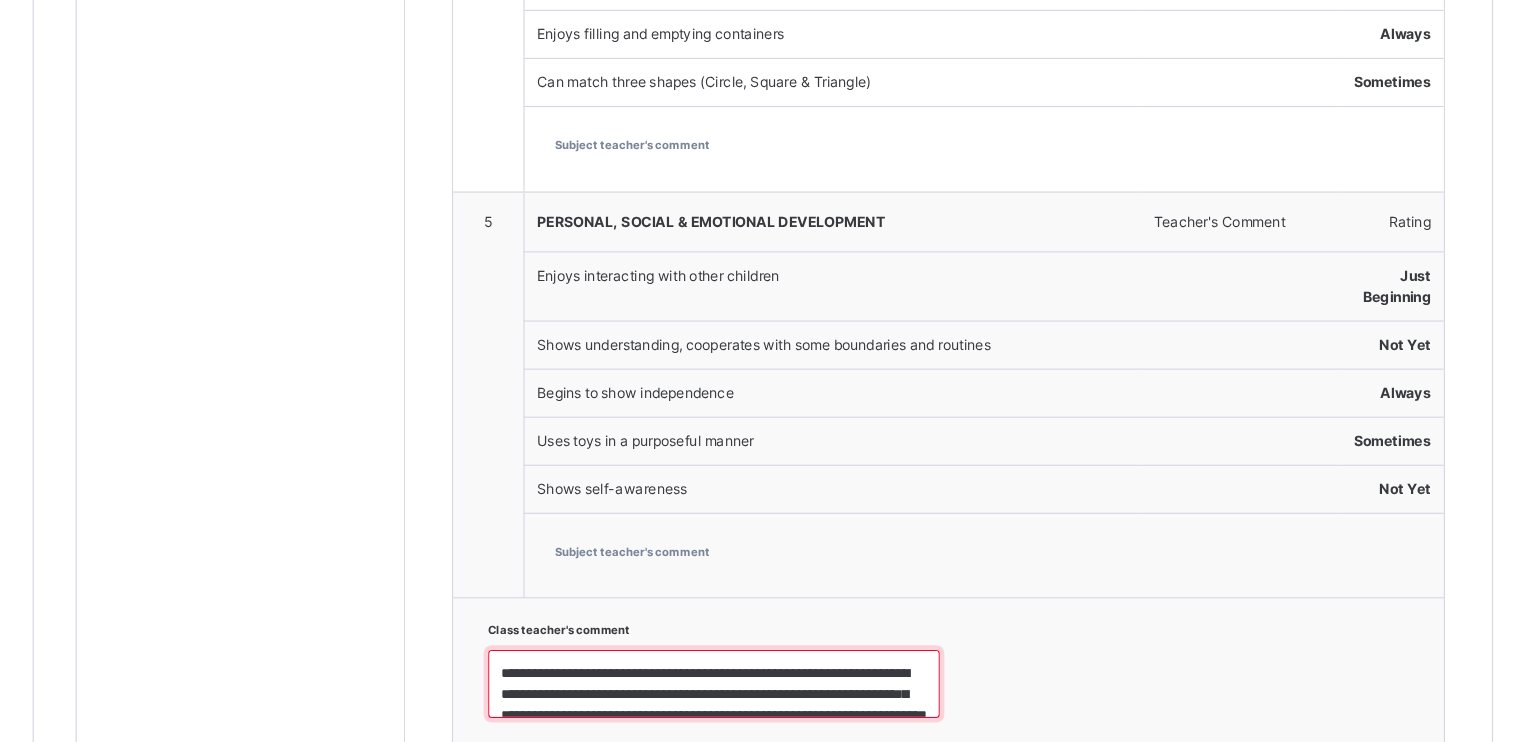 click on "**********" at bounding box center (820, 583) 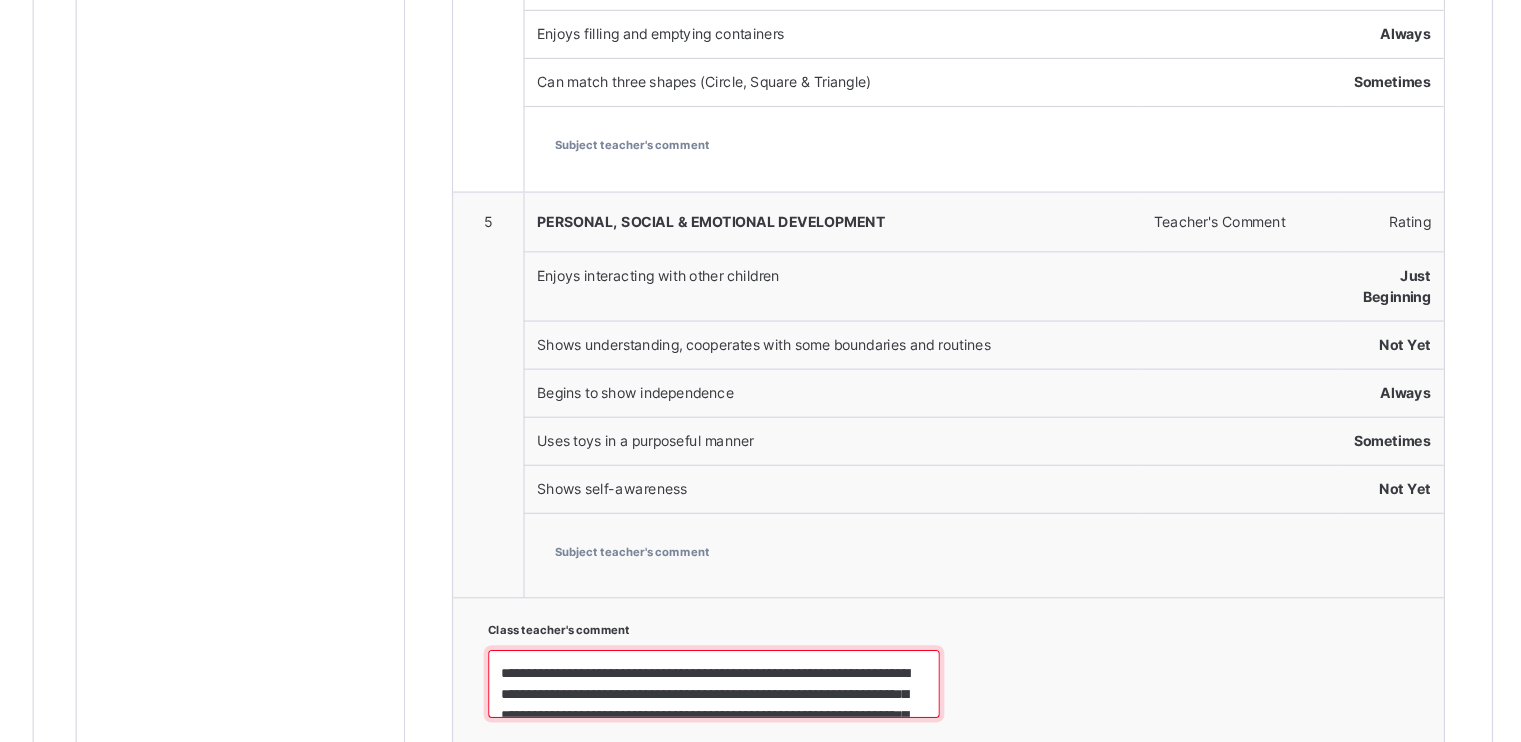 click on "**********" at bounding box center [820, 583] 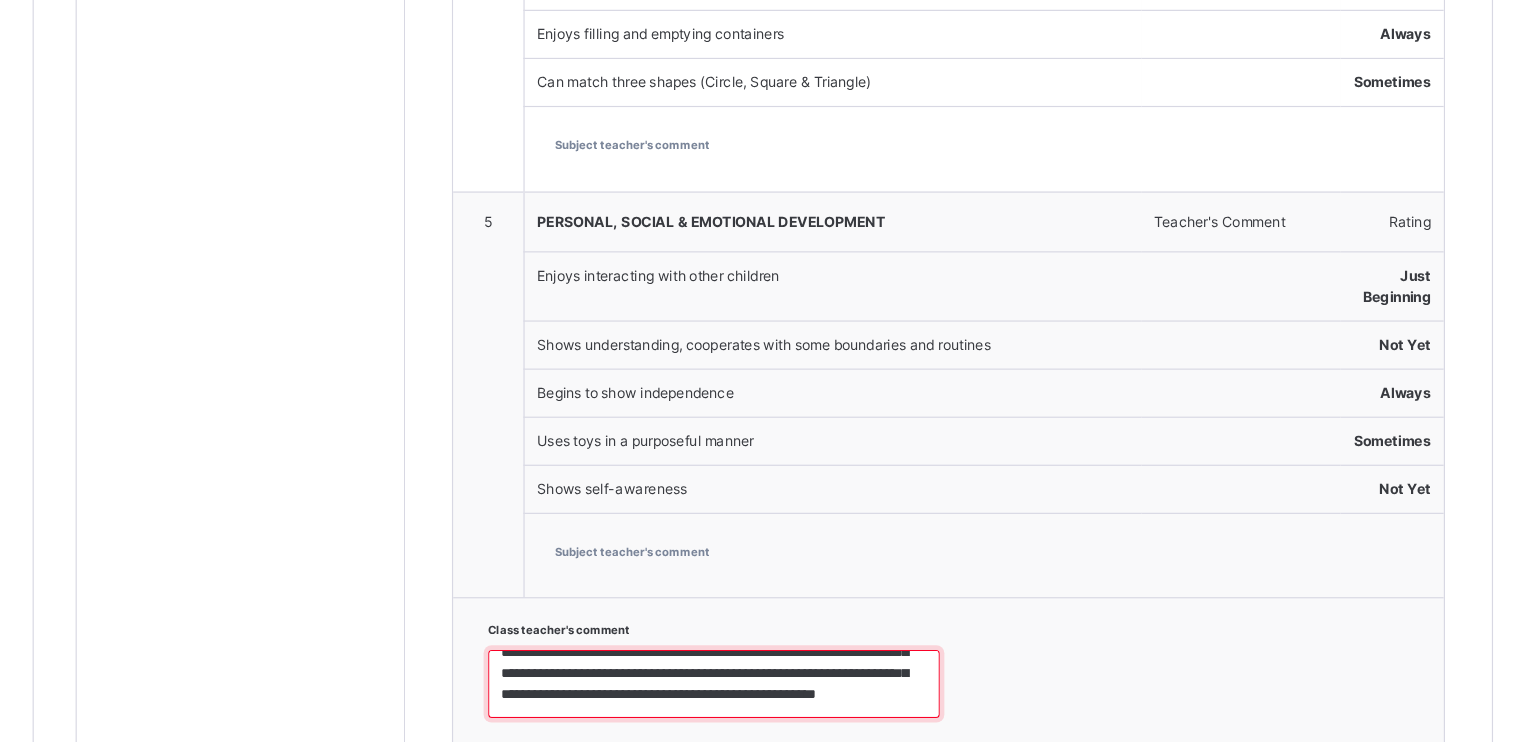 drag, startPoint x: 640, startPoint y: 557, endPoint x: 825, endPoint y: 605, distance: 191.12561 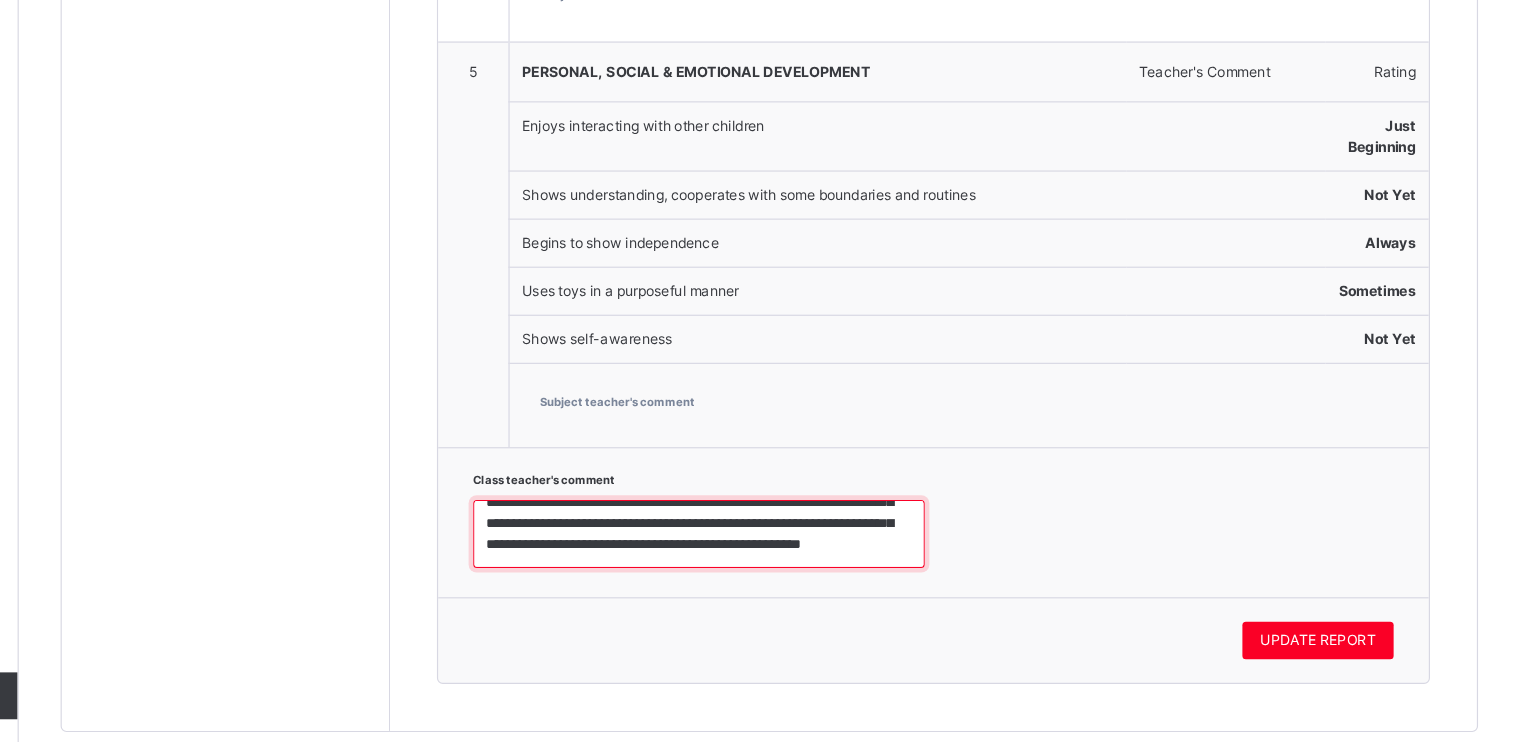 scroll, scrollTop: 1916, scrollLeft: 0, axis: vertical 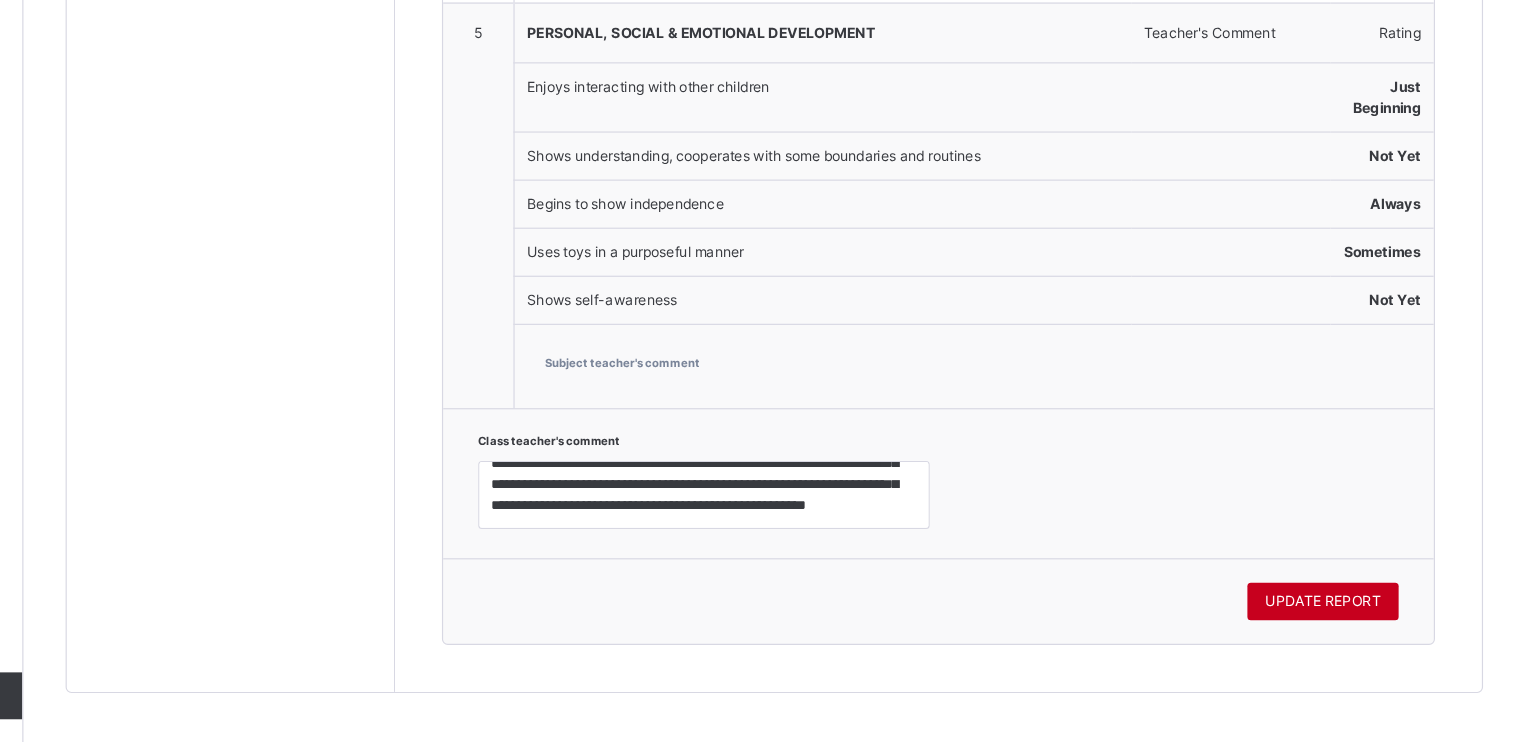 click on "UPDATE REPORT" at bounding box center [1348, 622] 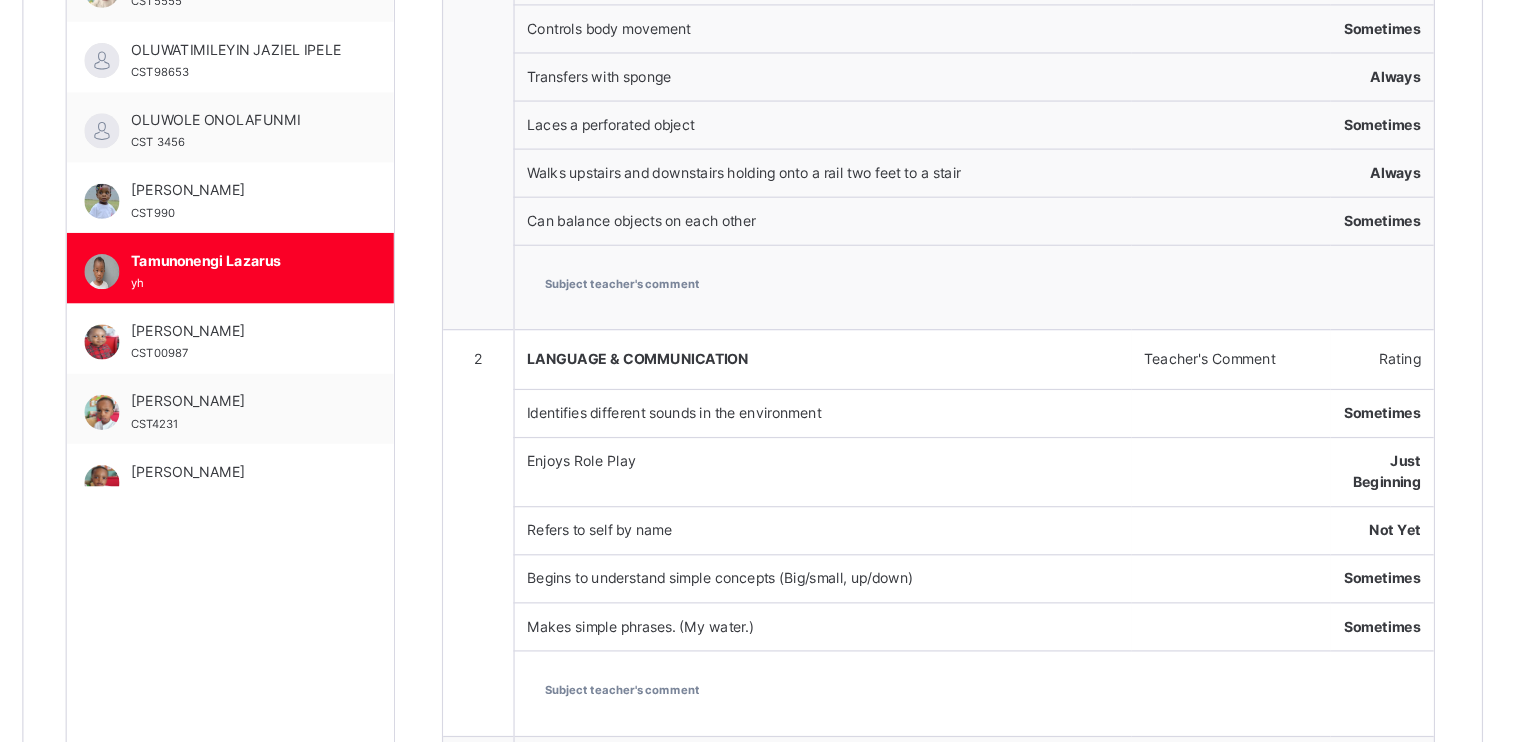scroll, scrollTop: 687, scrollLeft: 0, axis: vertical 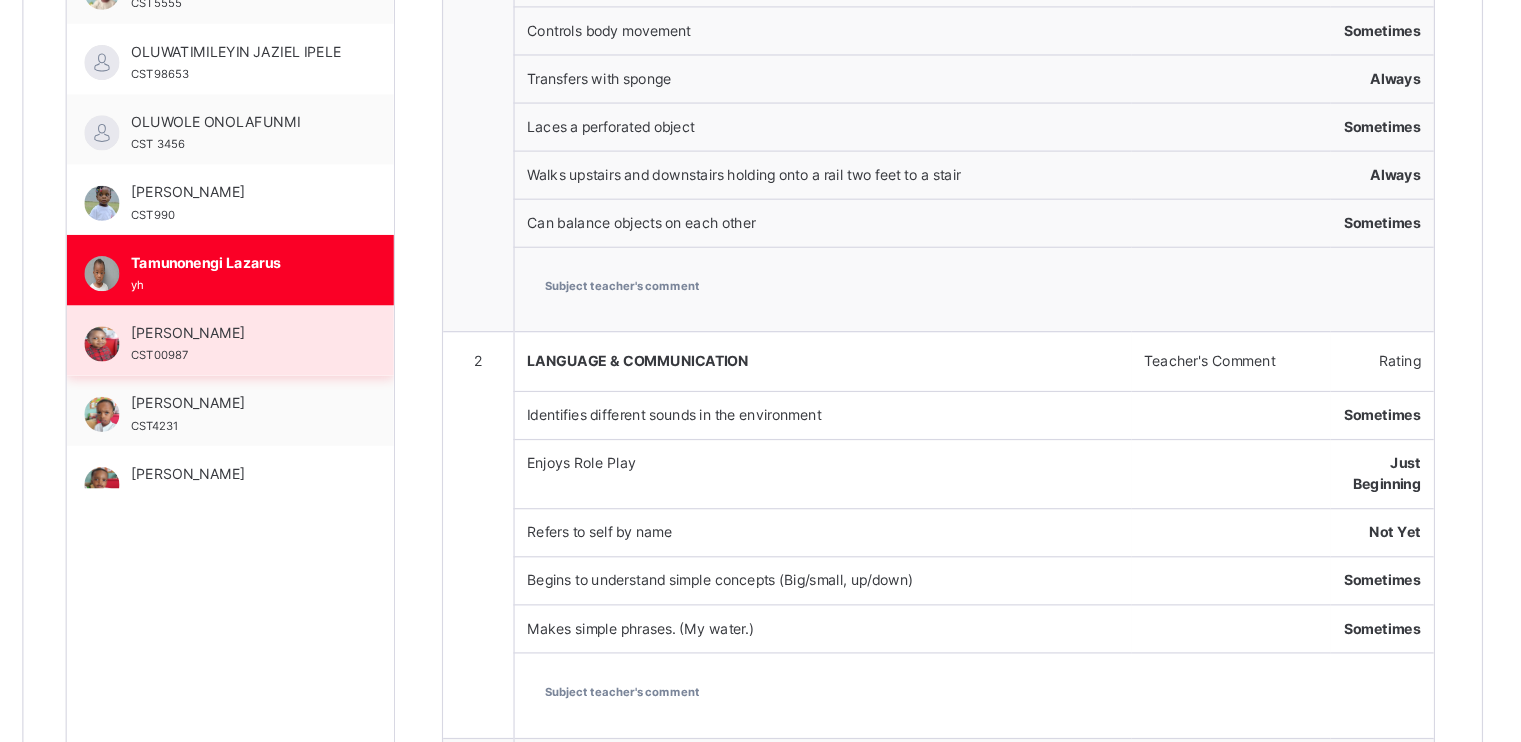 click on "[PERSON_NAME]" at bounding box center (421, 284) 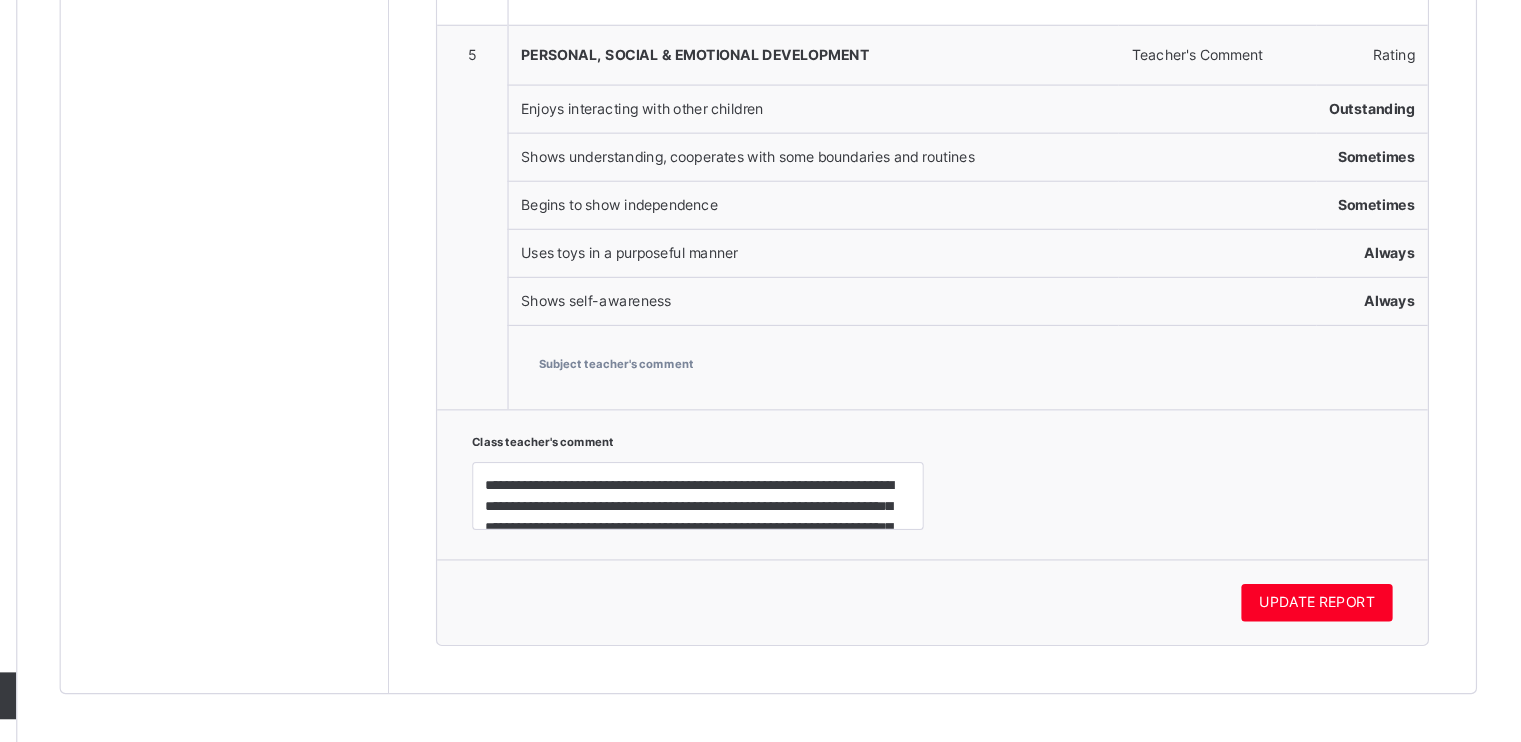 scroll, scrollTop: 1933, scrollLeft: 0, axis: vertical 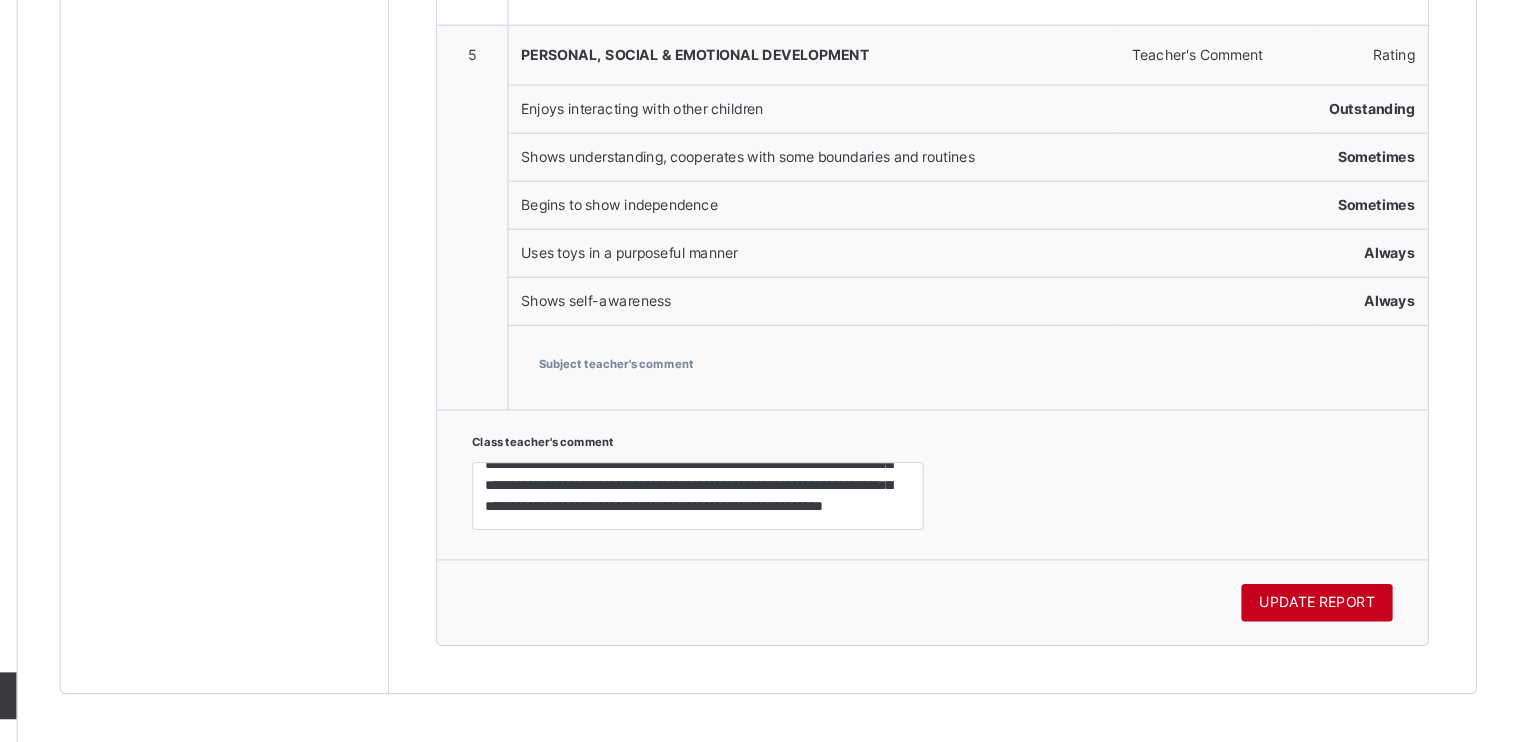 click on "UPDATE REPORT" at bounding box center (1348, 623) 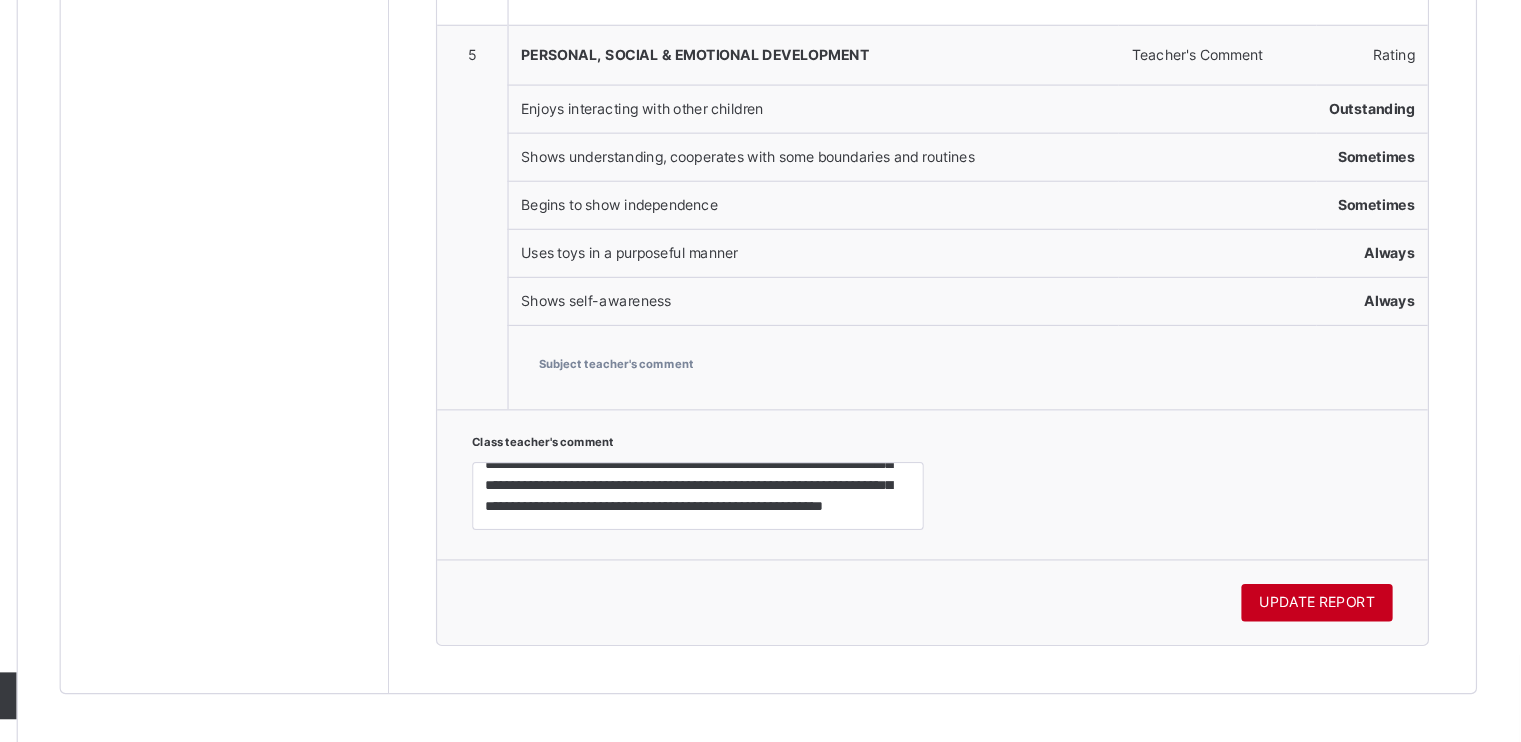 click on "UPDATE REPORT" at bounding box center (1348, 623) 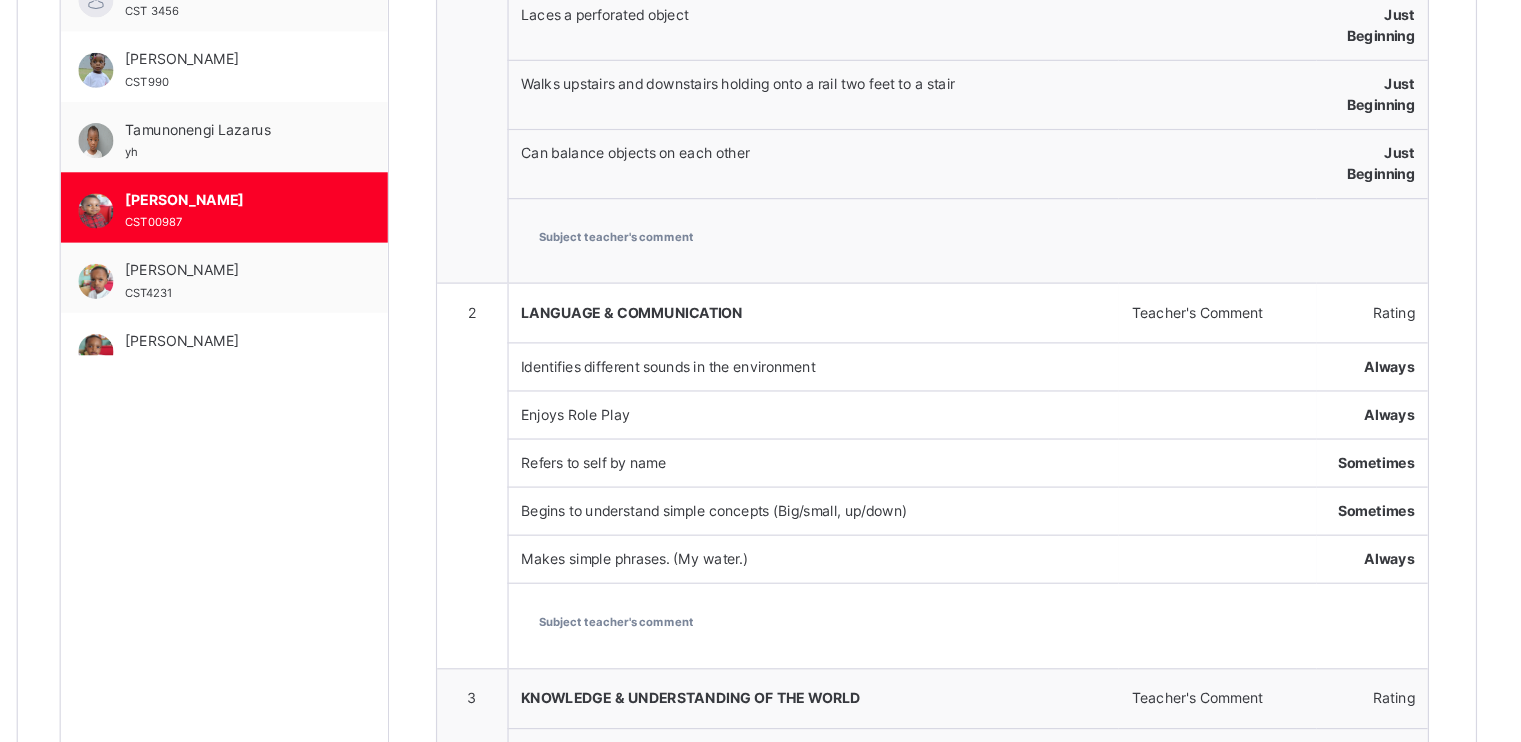 scroll, scrollTop: 794, scrollLeft: 0, axis: vertical 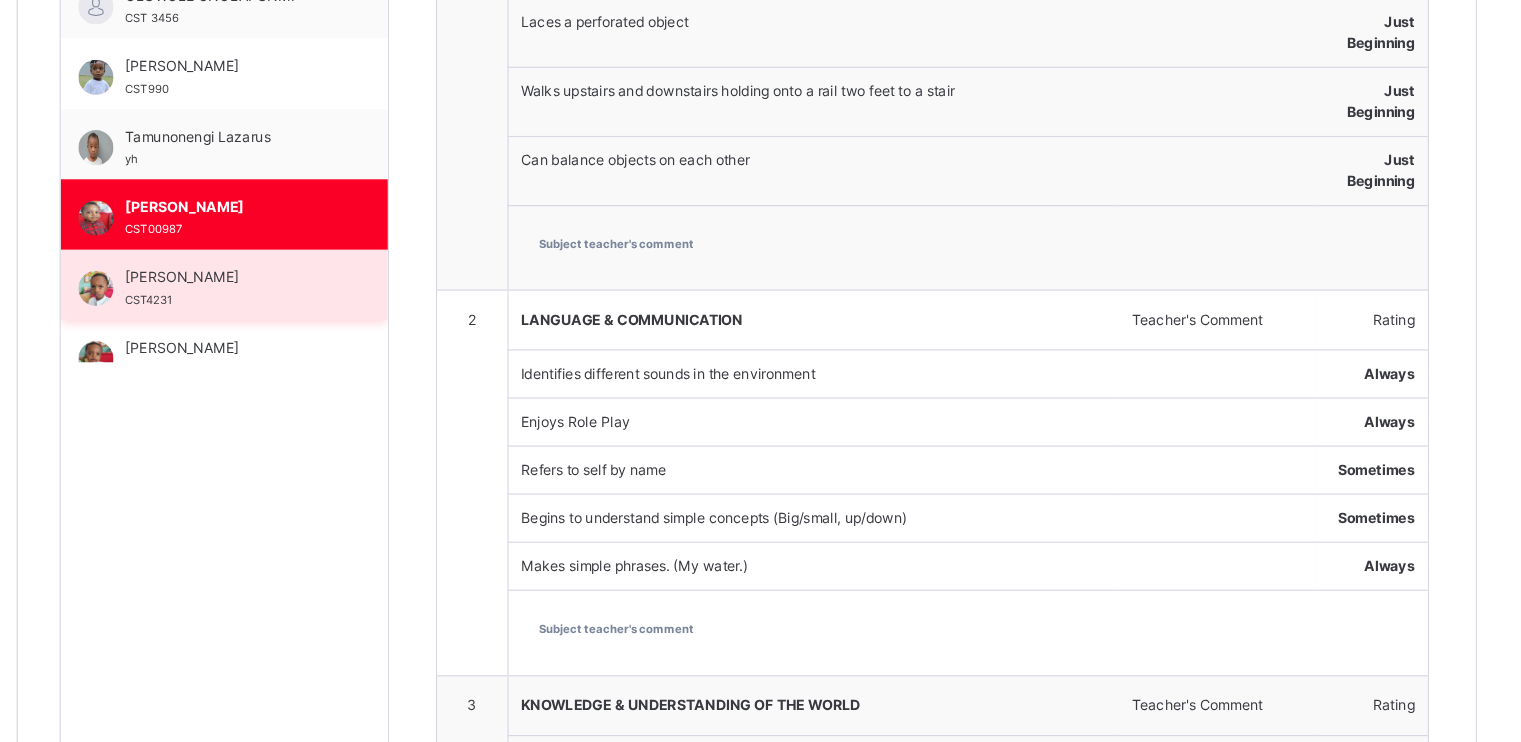 click on "[PERSON_NAME]" at bounding box center (421, 237) 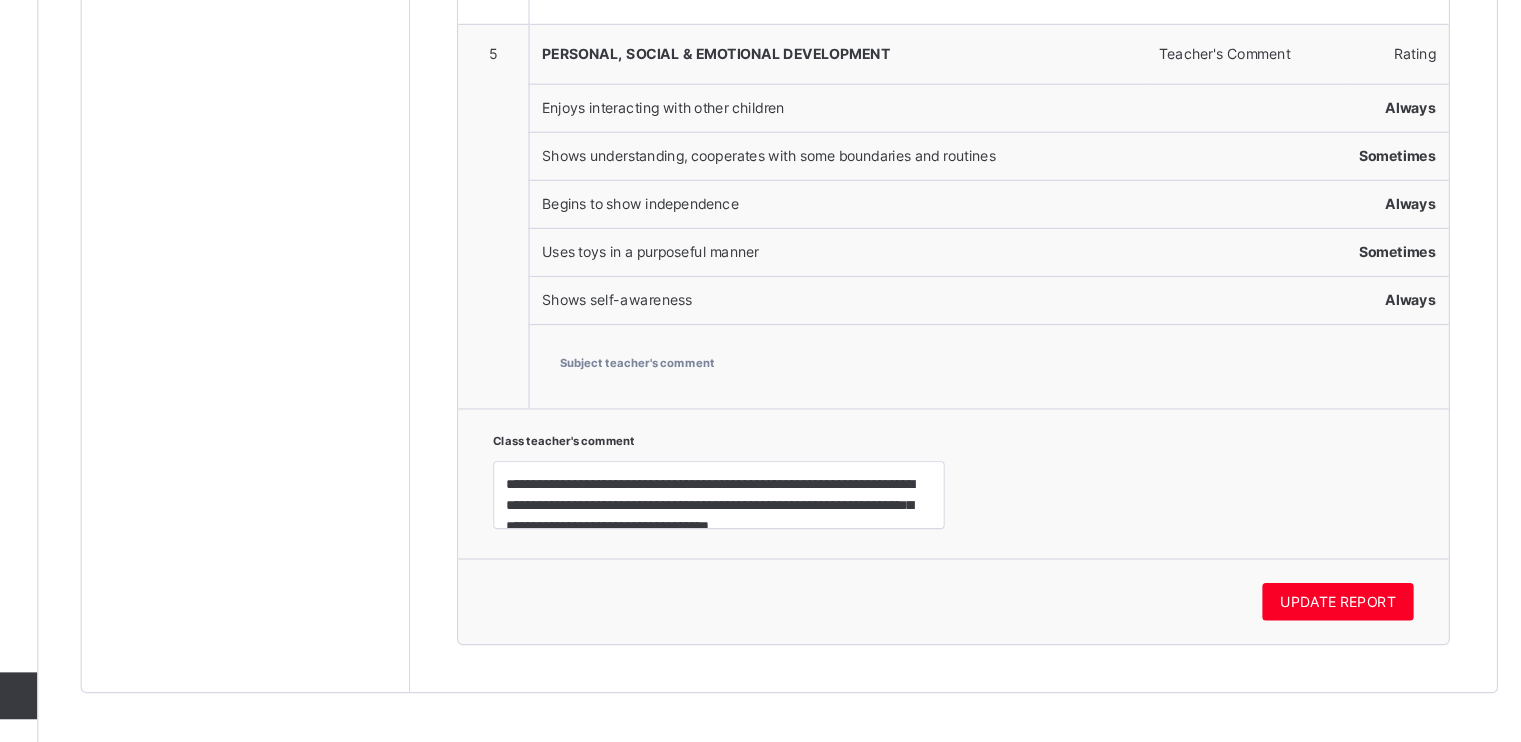 scroll, scrollTop: 1951, scrollLeft: 0, axis: vertical 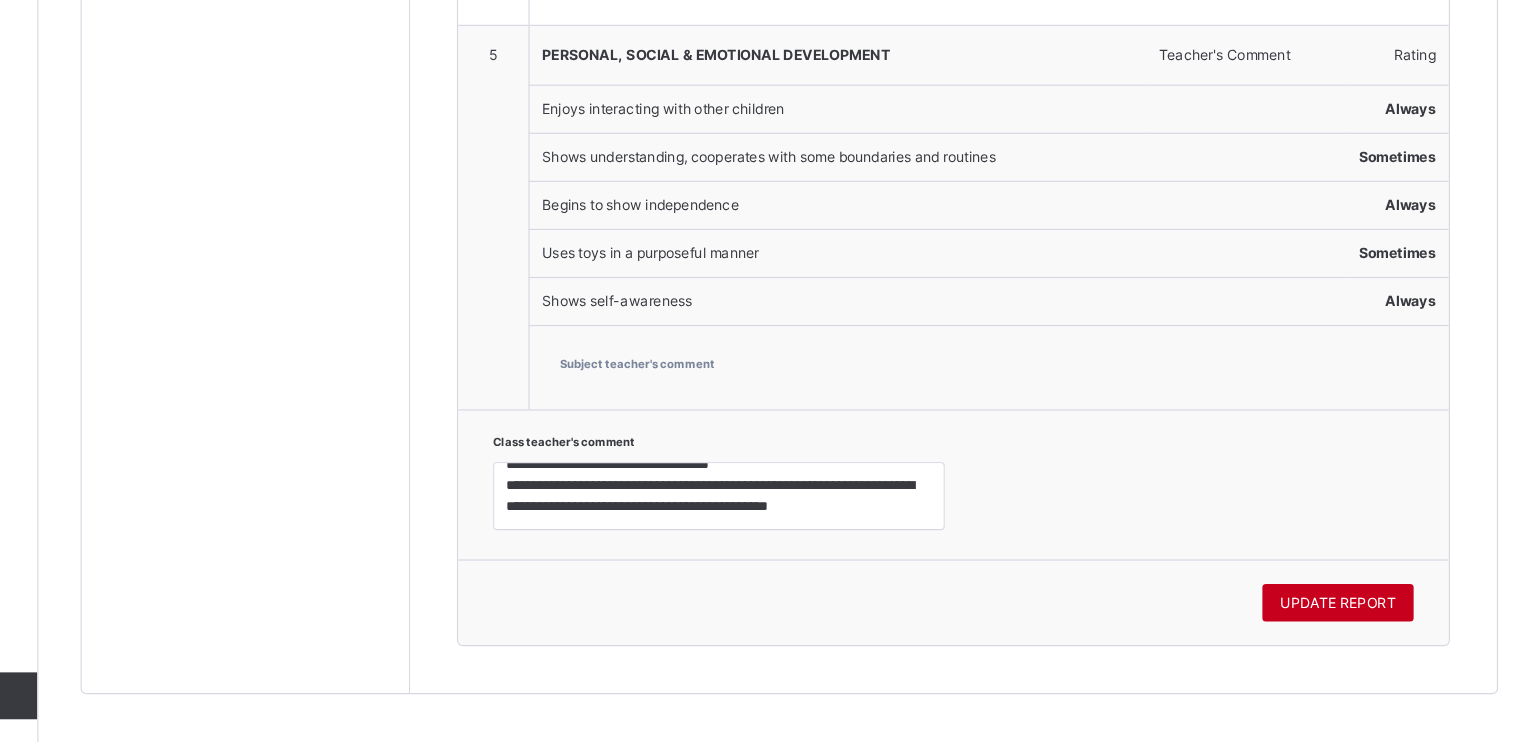 click on "UPDATE REPORT" at bounding box center [1348, 623] 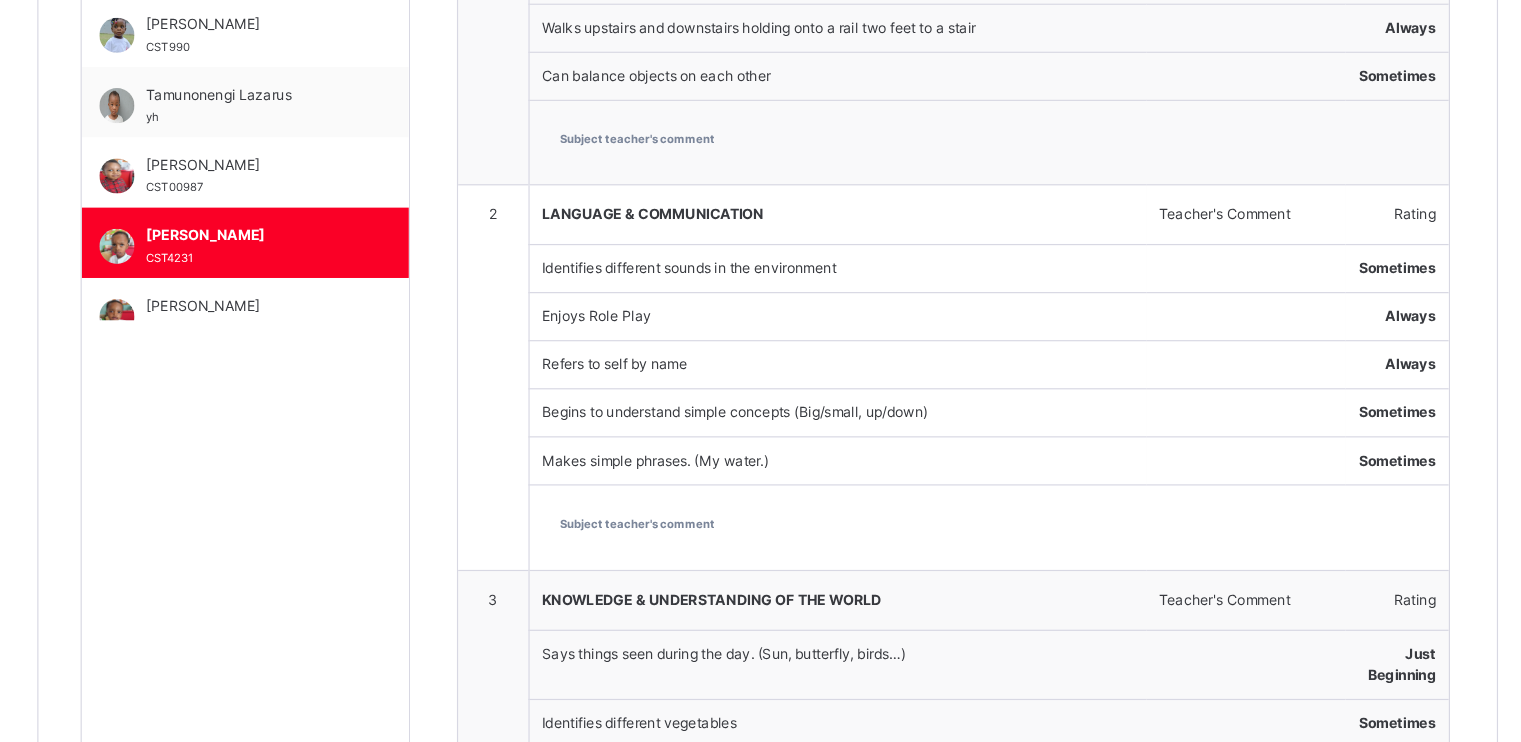 scroll, scrollTop: 825, scrollLeft: 0, axis: vertical 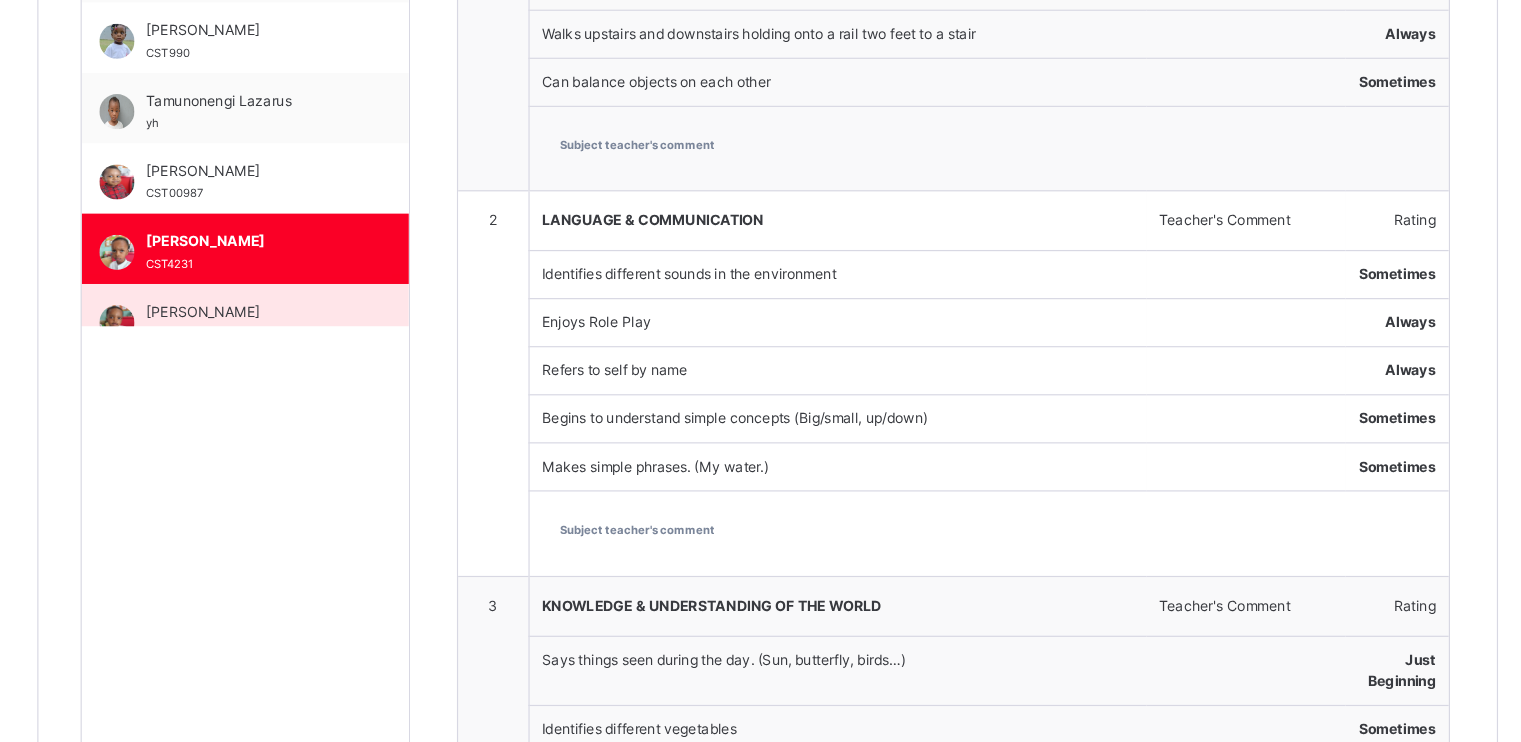 click on "[PERSON_NAME]" at bounding box center [421, 266] 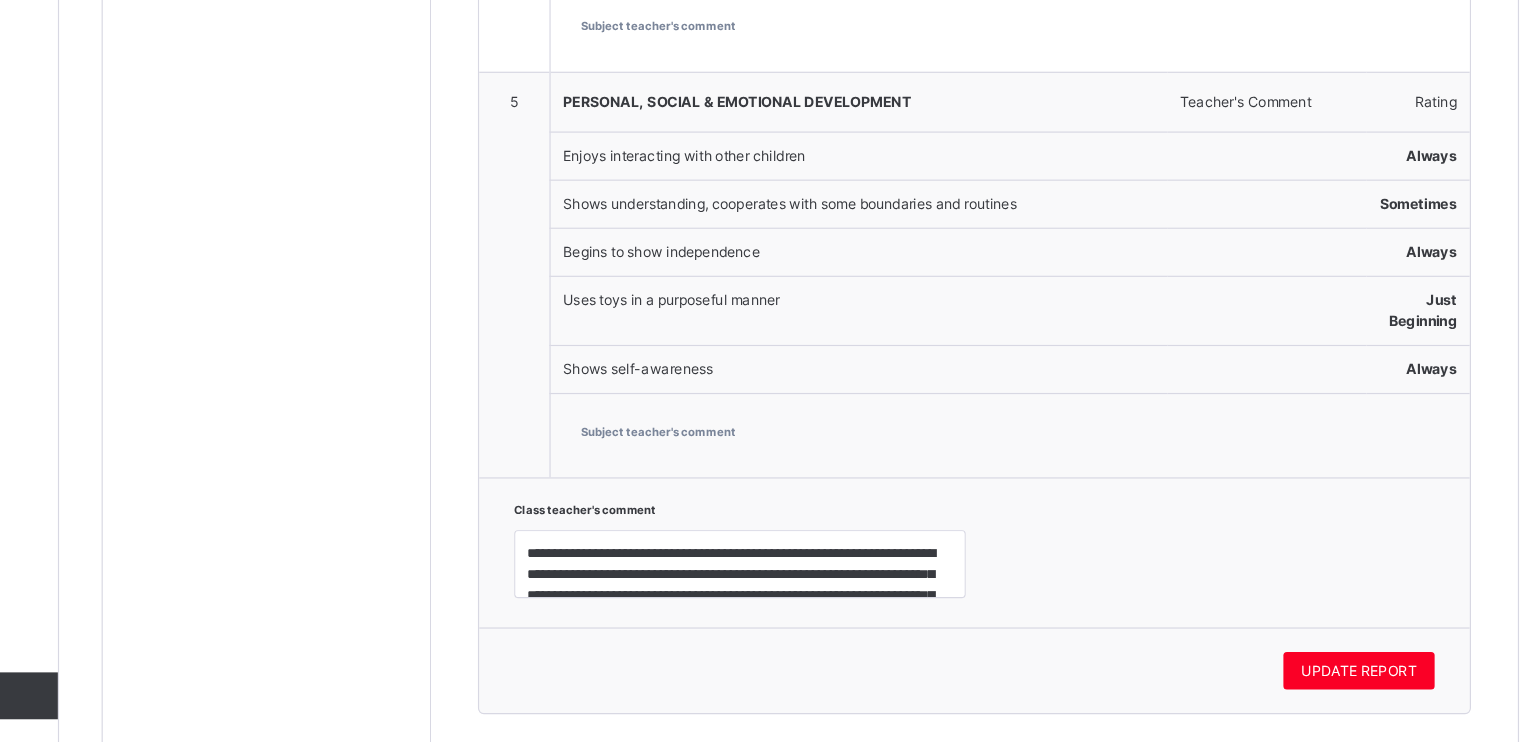 scroll, scrollTop: 1952, scrollLeft: 0, axis: vertical 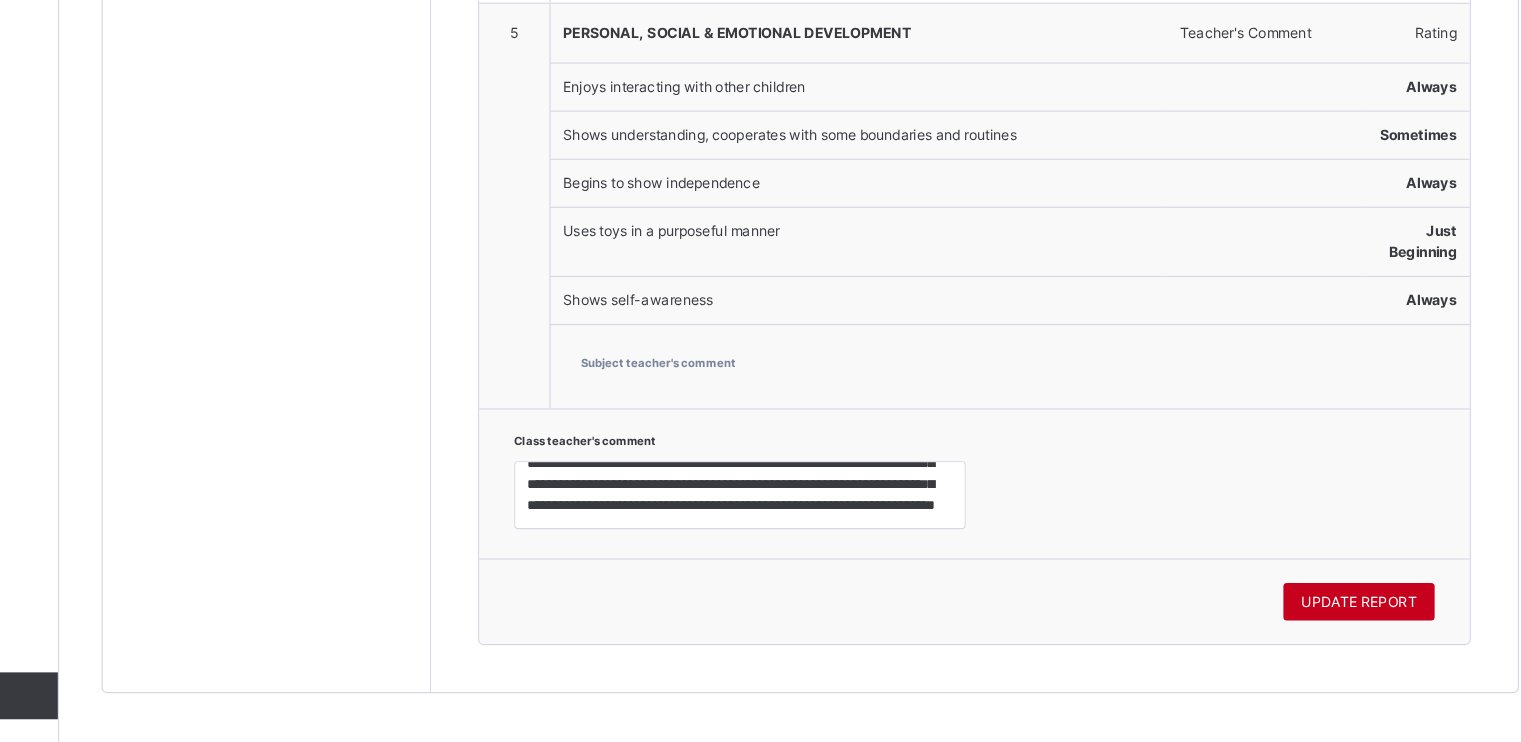 click on "UPDATE REPORT" at bounding box center [1348, 622] 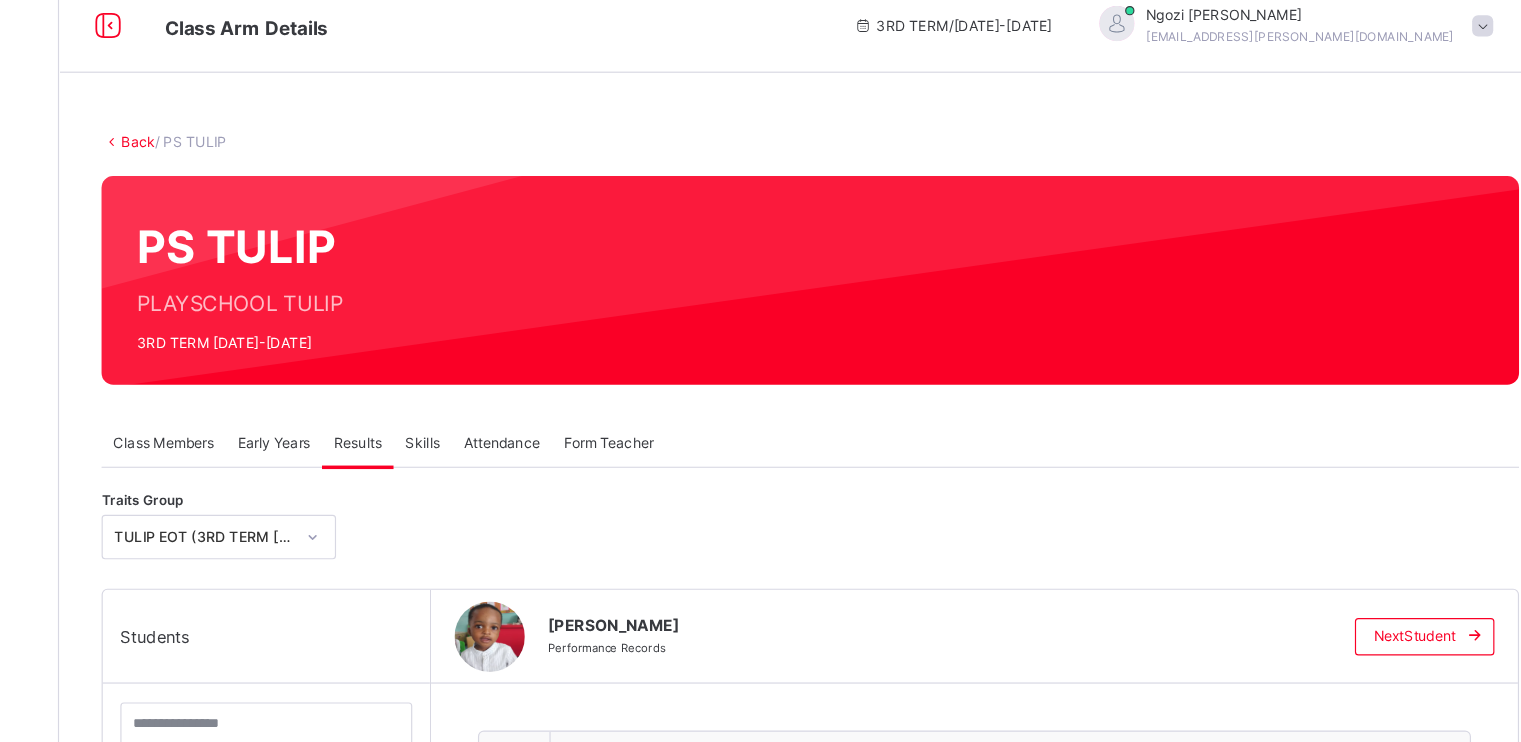 scroll, scrollTop: 15, scrollLeft: 0, axis: vertical 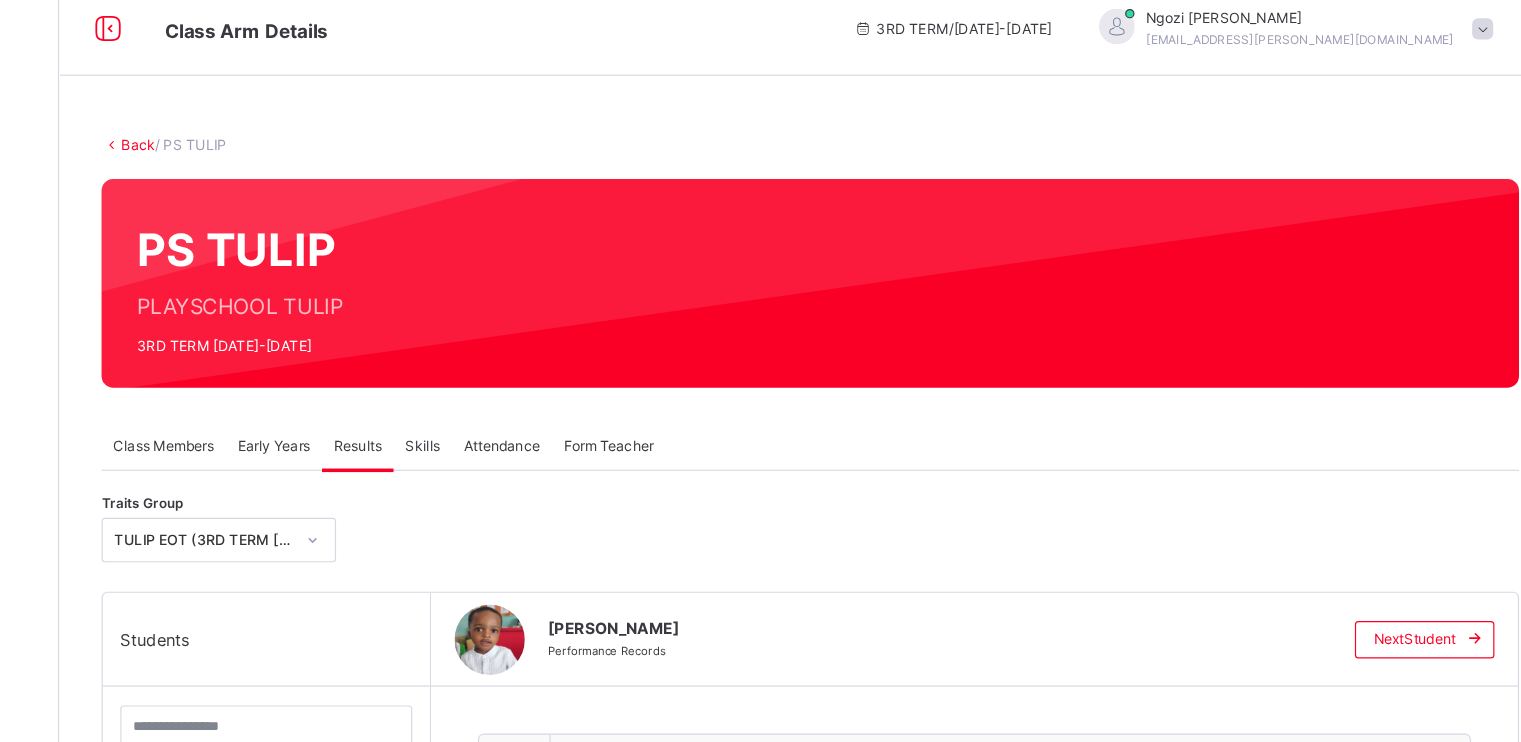 click on "Attendance" at bounding box center [617, 381] 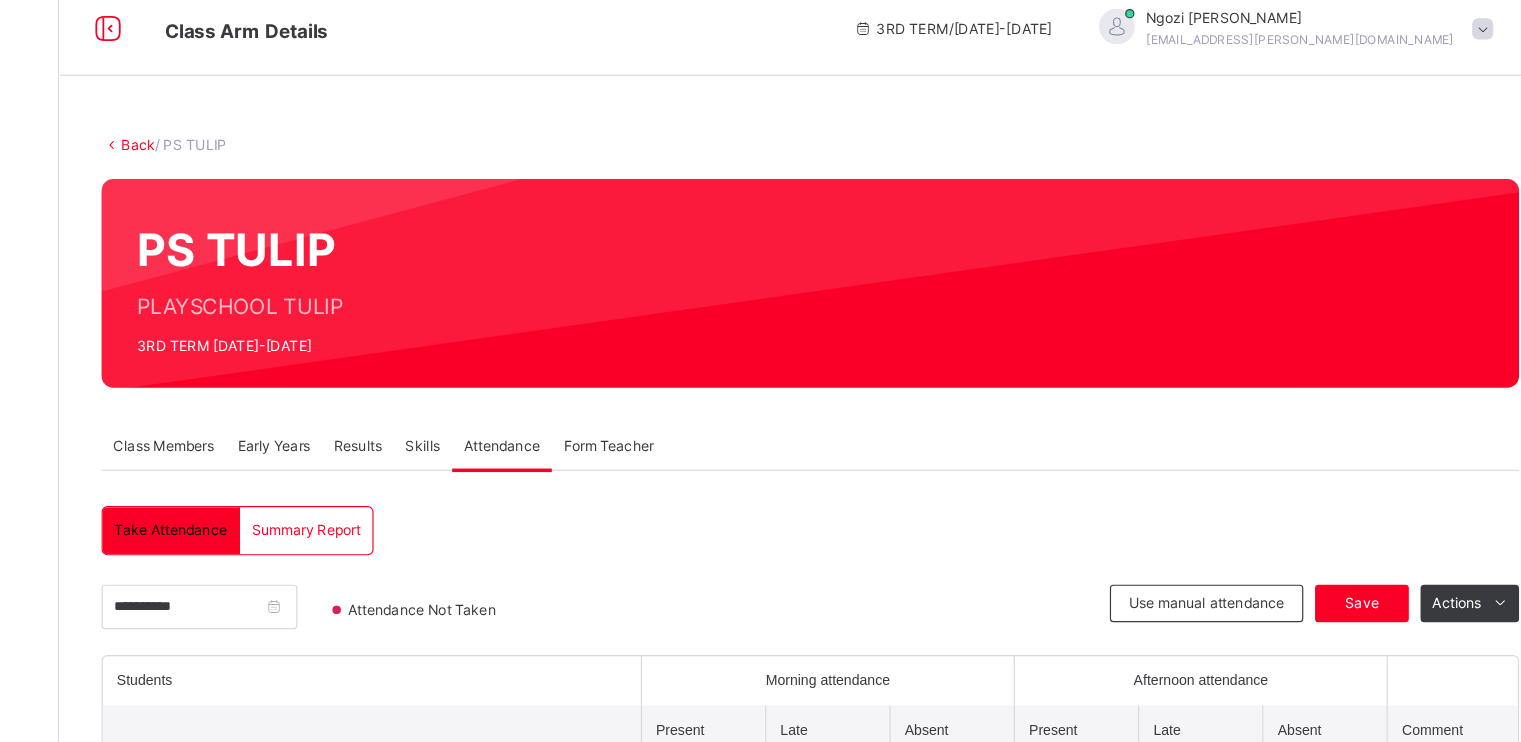 click on "Attendance" at bounding box center (617, 381) 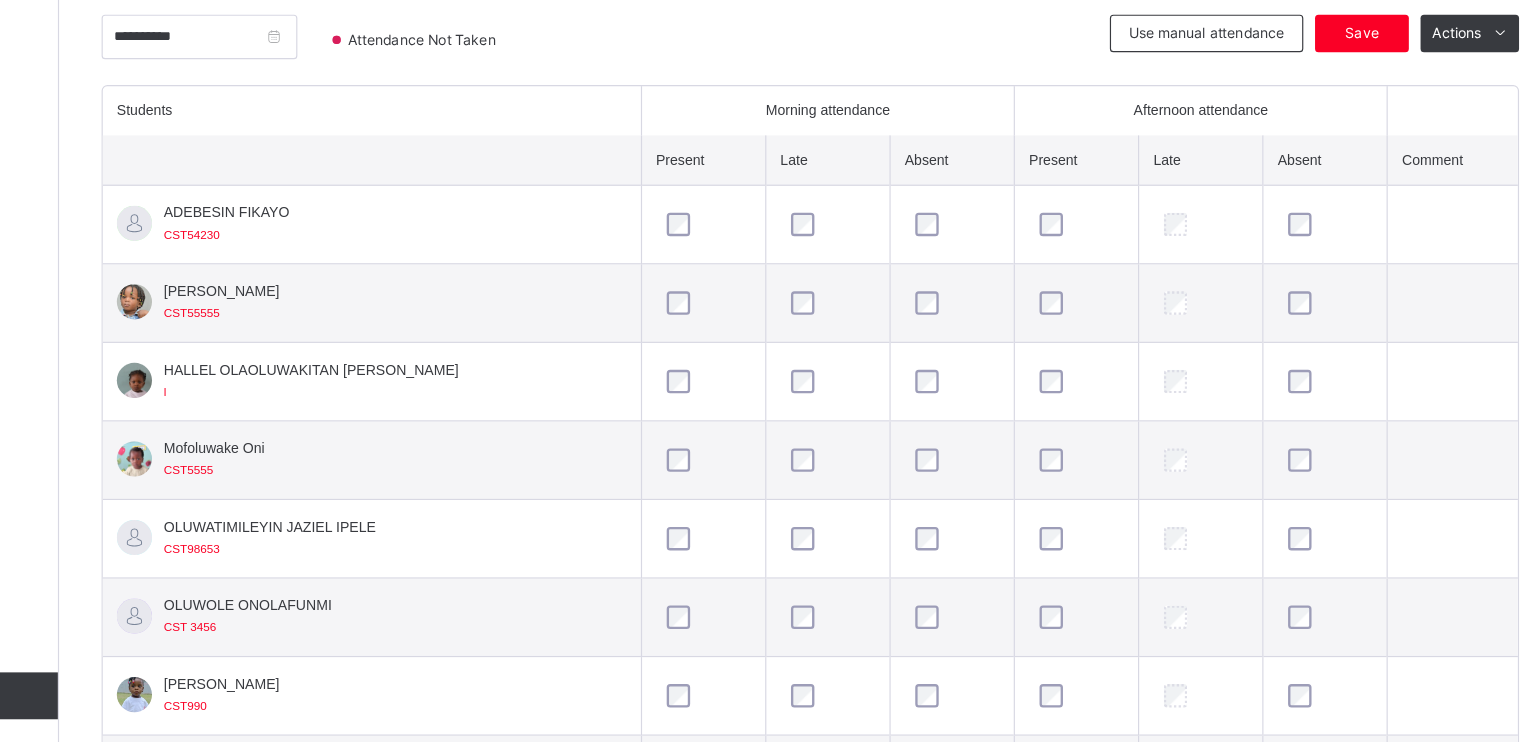 scroll, scrollTop: 529, scrollLeft: 0, axis: vertical 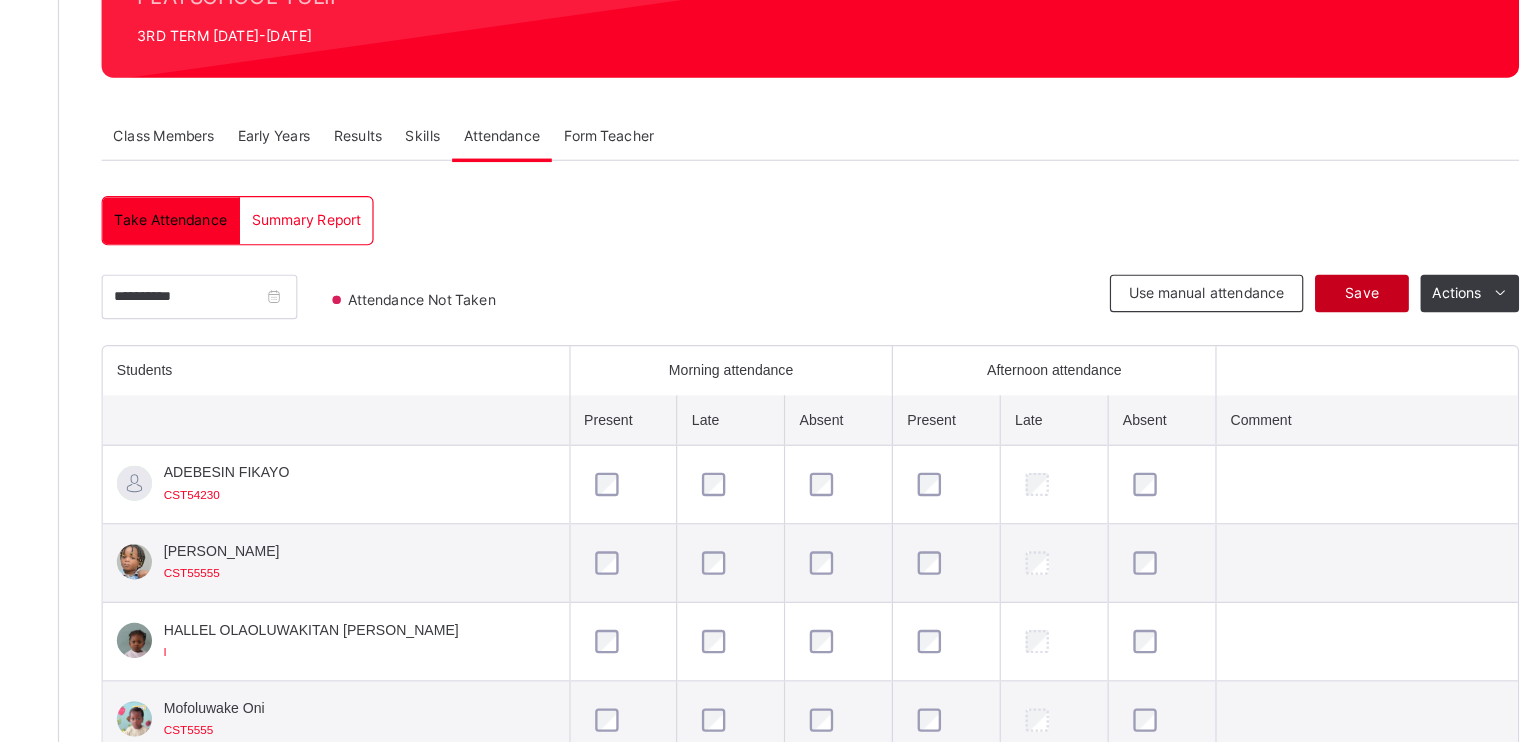 click on "Save" at bounding box center [1351, 250] 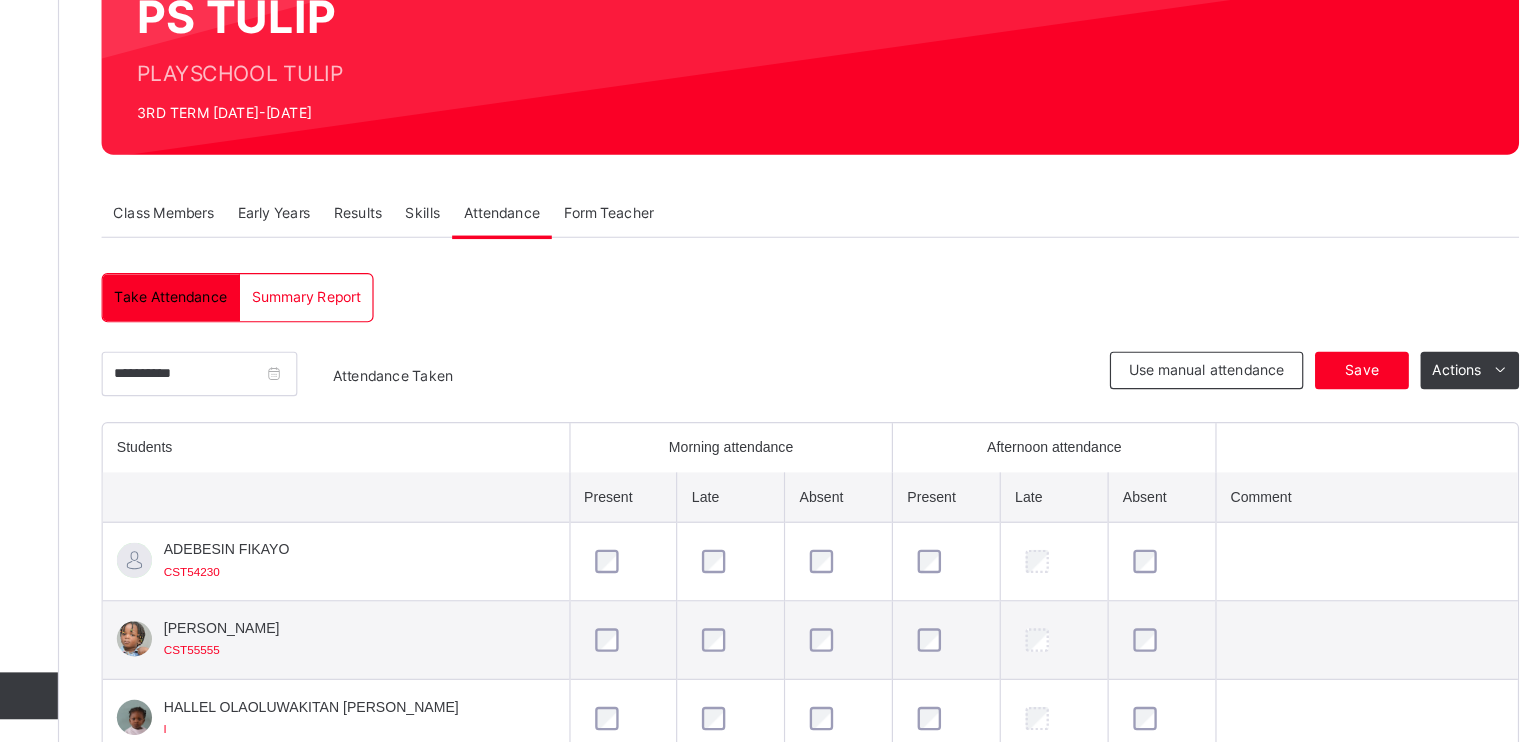 scroll, scrollTop: 171, scrollLeft: 0, axis: vertical 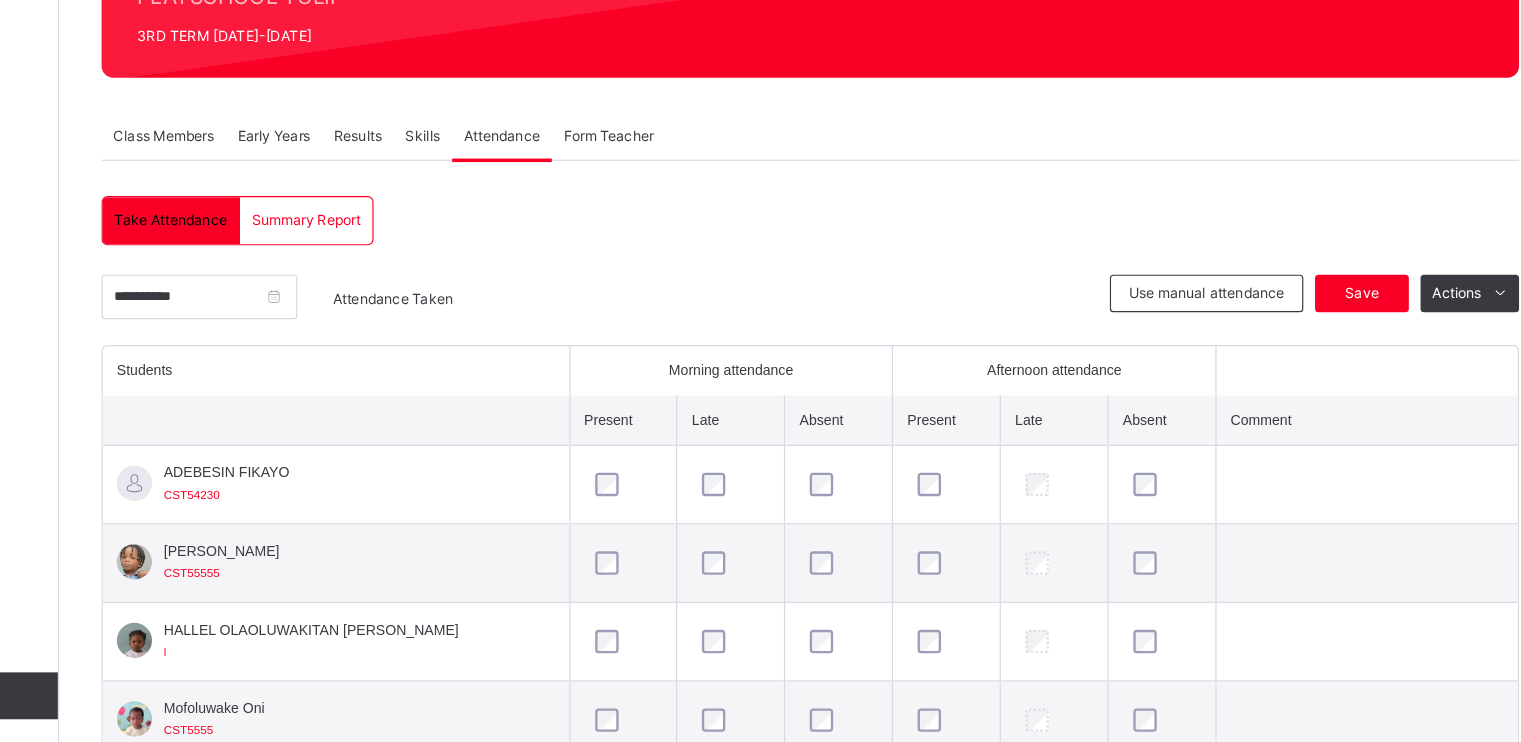 click on "Skills" at bounding box center [550, 225] 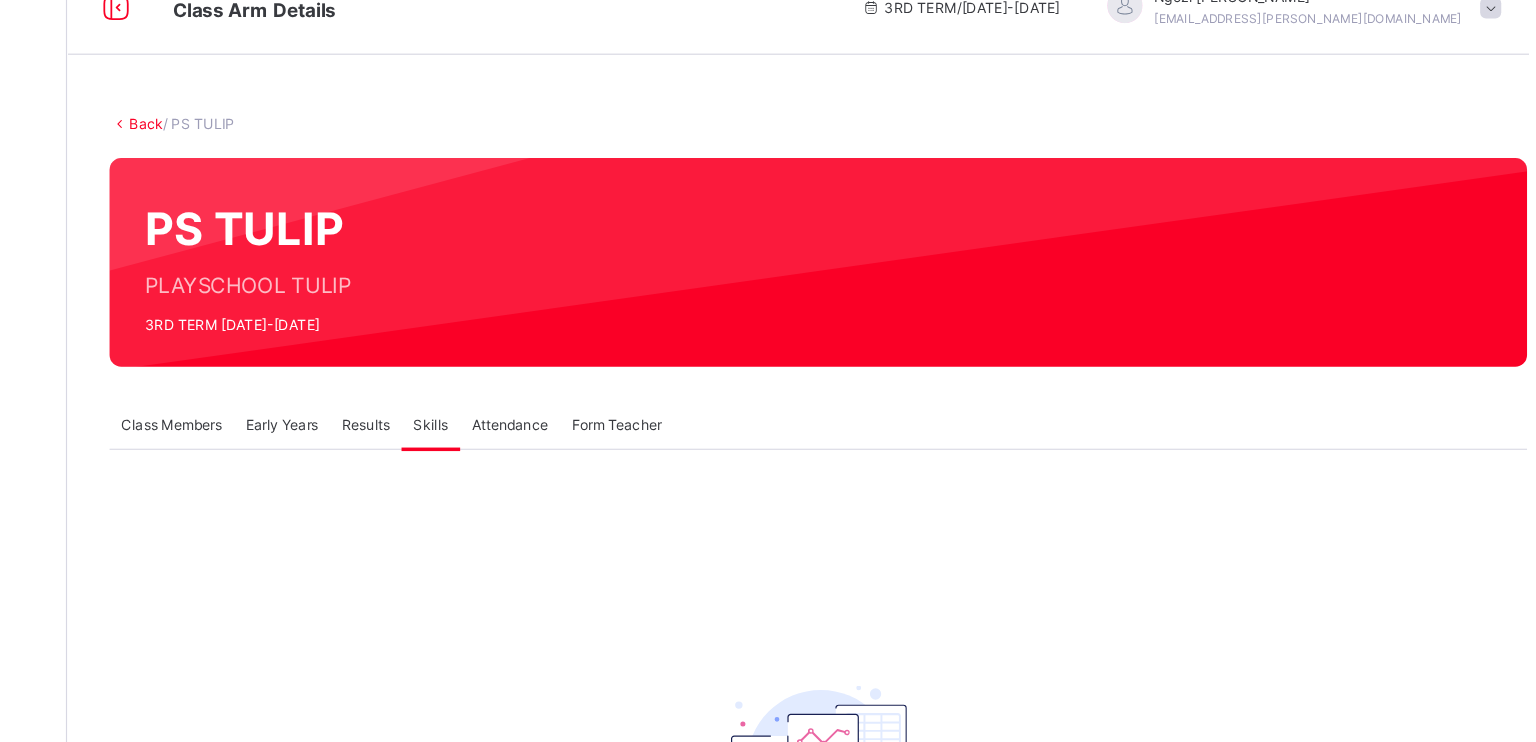 scroll, scrollTop: 0, scrollLeft: 0, axis: both 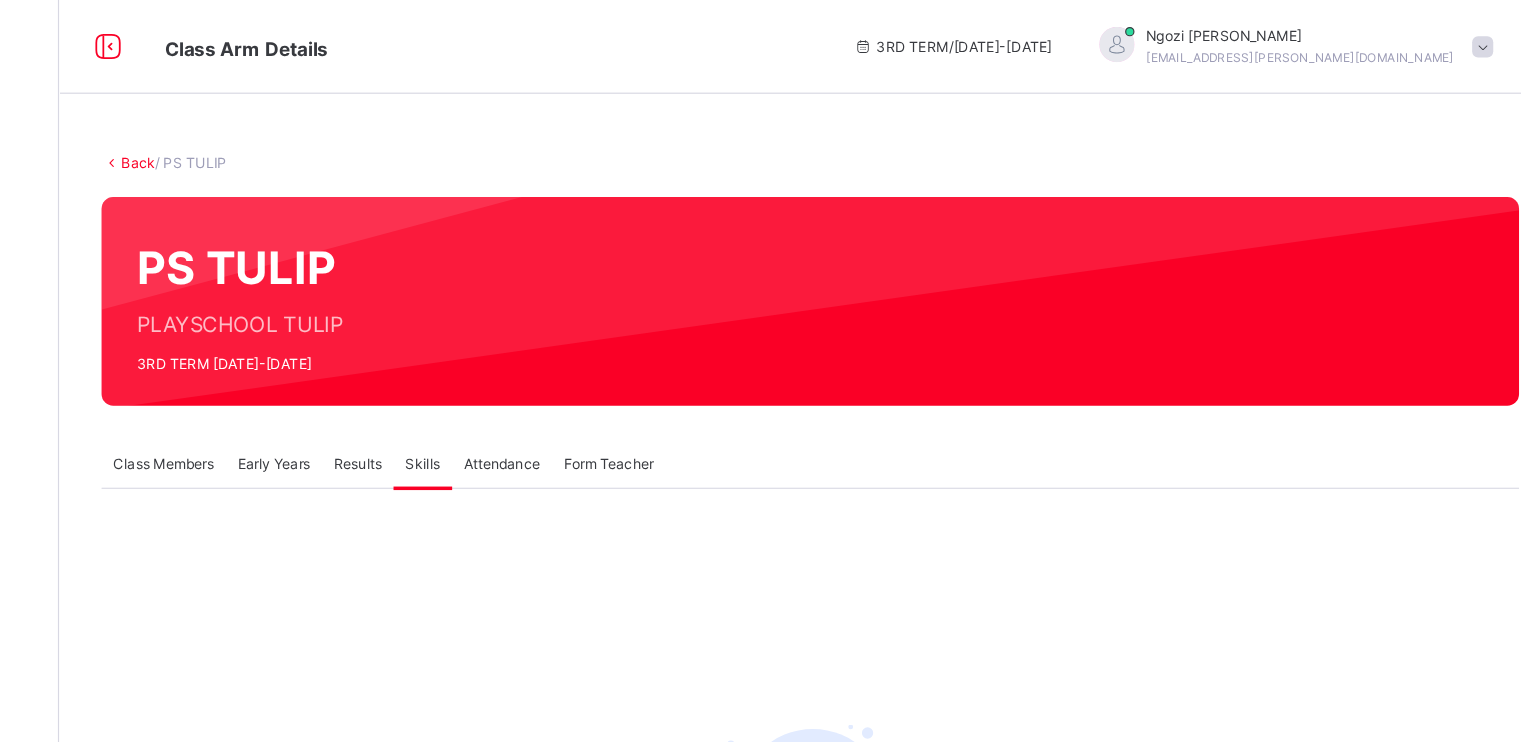 click at bounding box center [1454, 40] 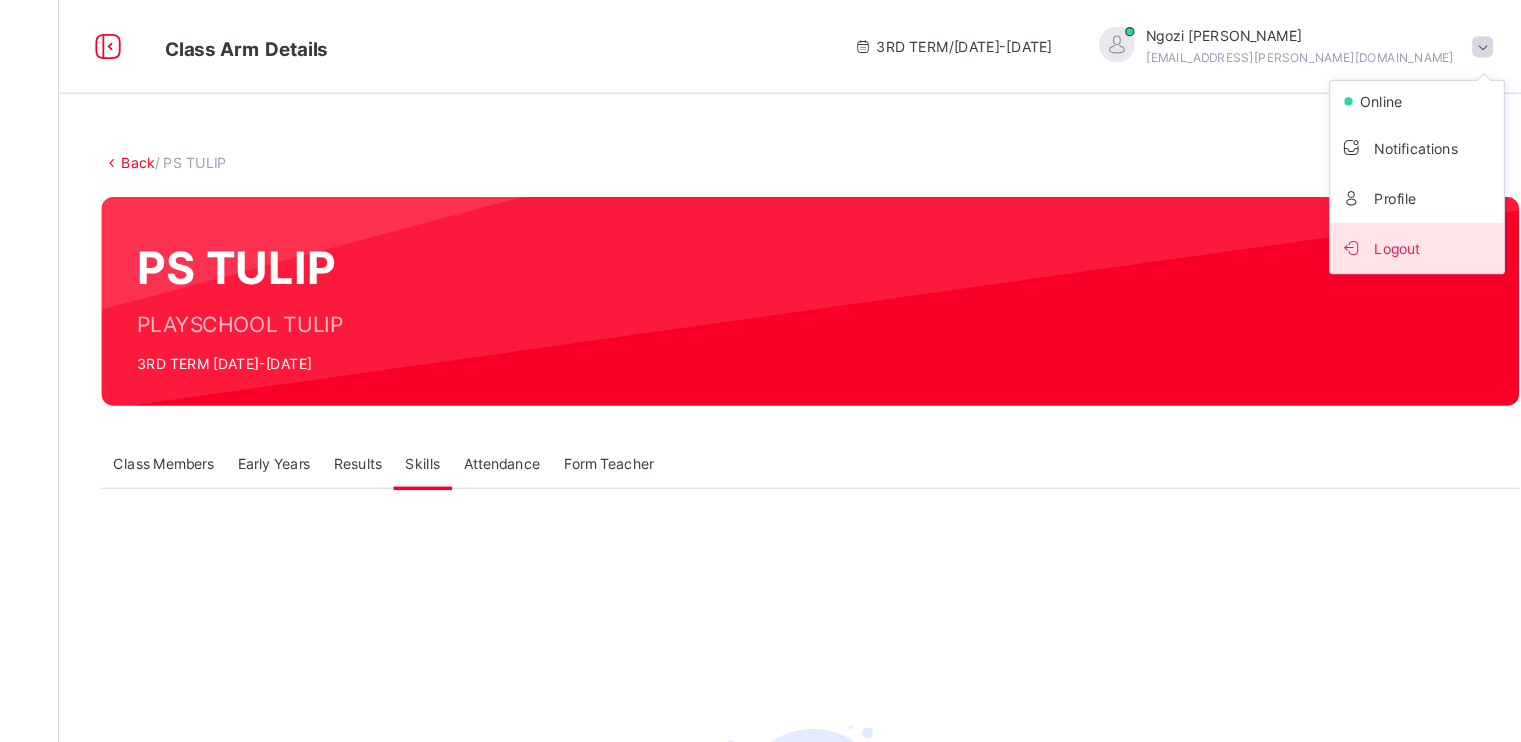 click on "Logout" at bounding box center (1398, 211) 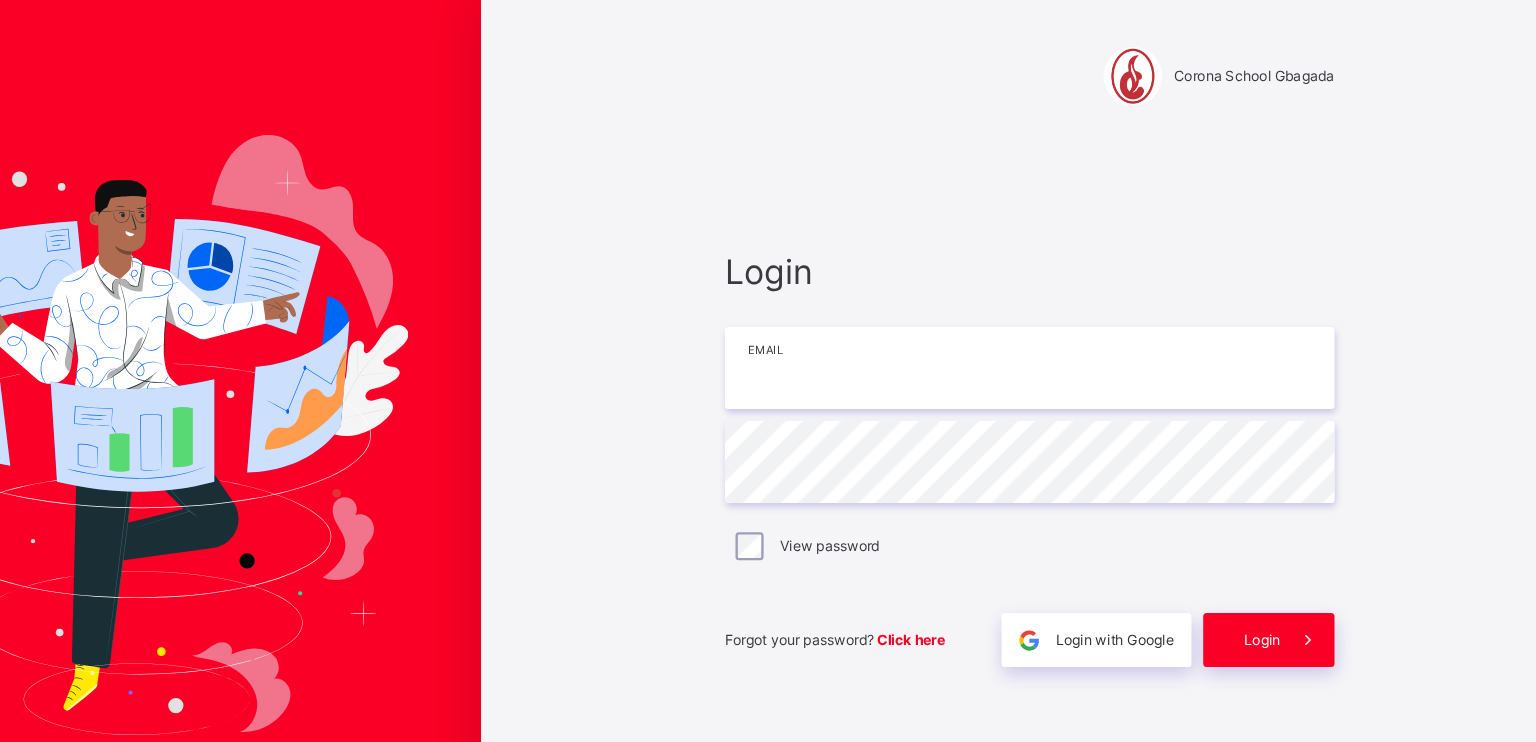 type on "**********" 